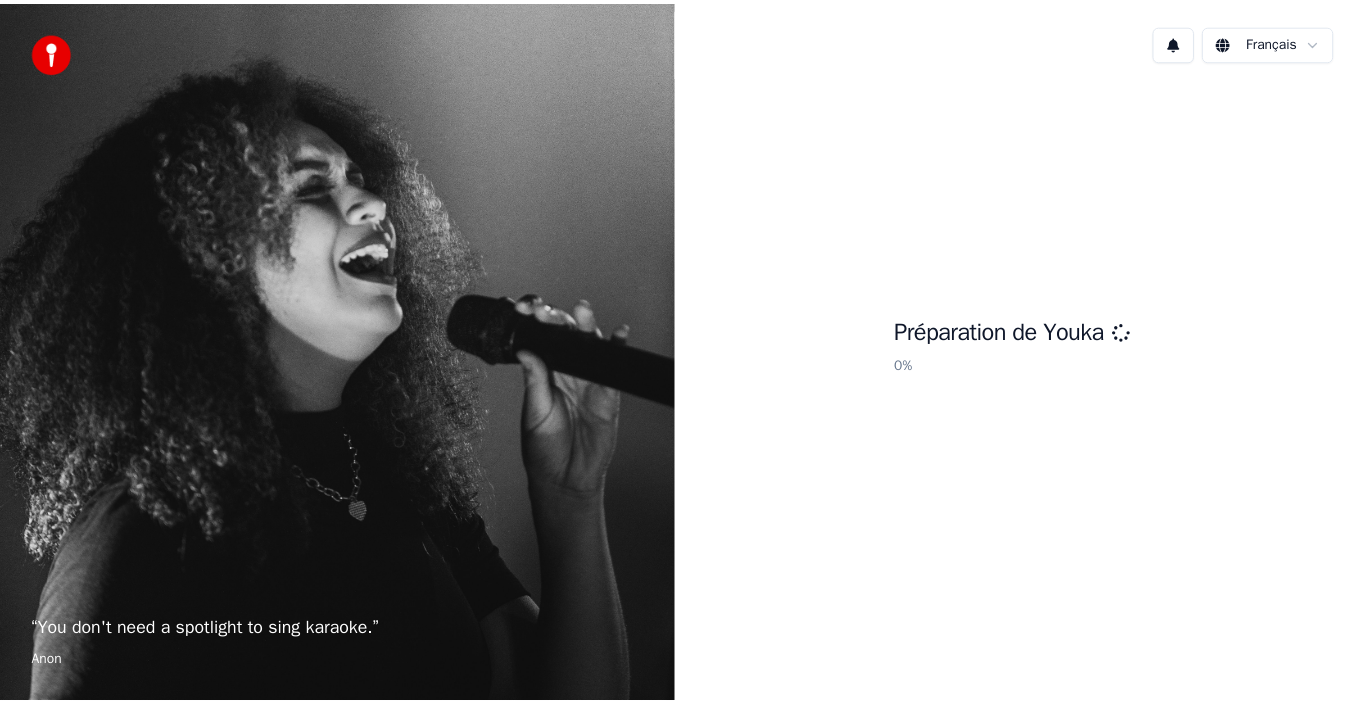 scroll, scrollTop: 0, scrollLeft: 0, axis: both 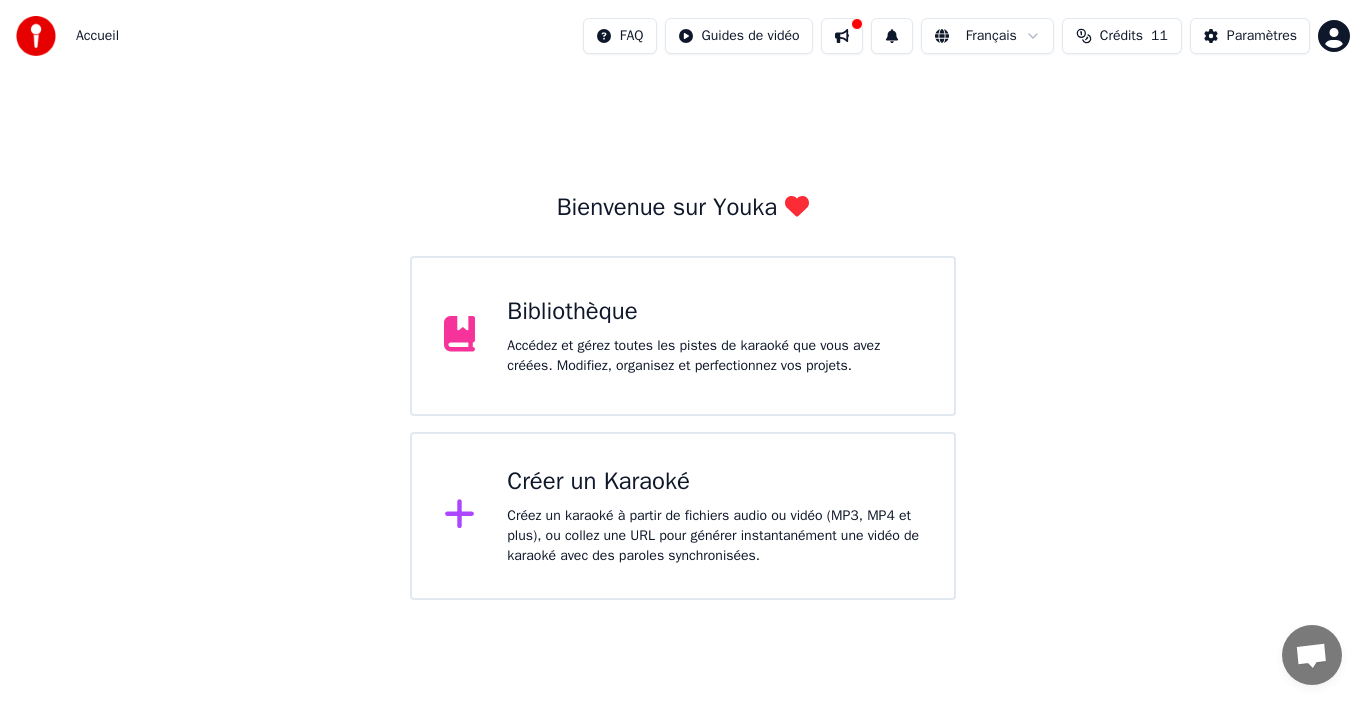 click on "Bibliothèque Accédez et gérez toutes les pistes de karaoké que vous avez créées. Modifiez, organisez et perfectionnez vos projets." at bounding box center [714, 336] 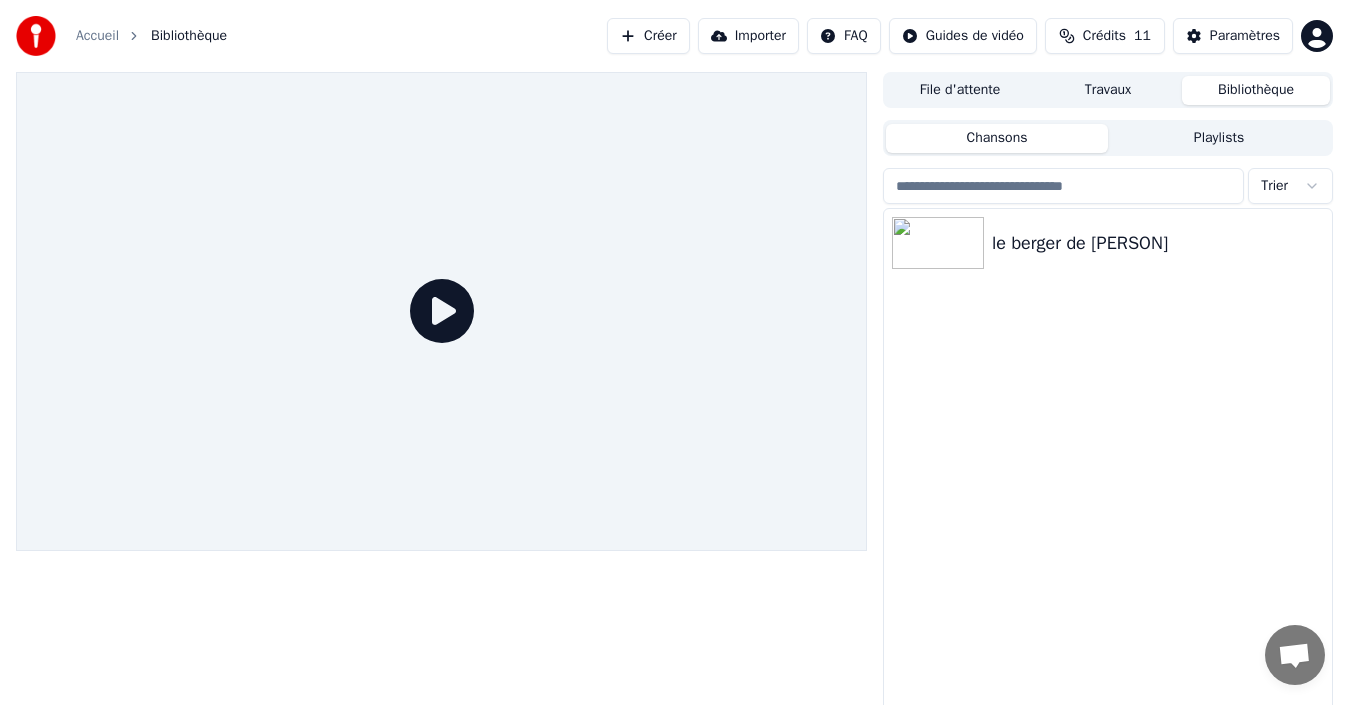click 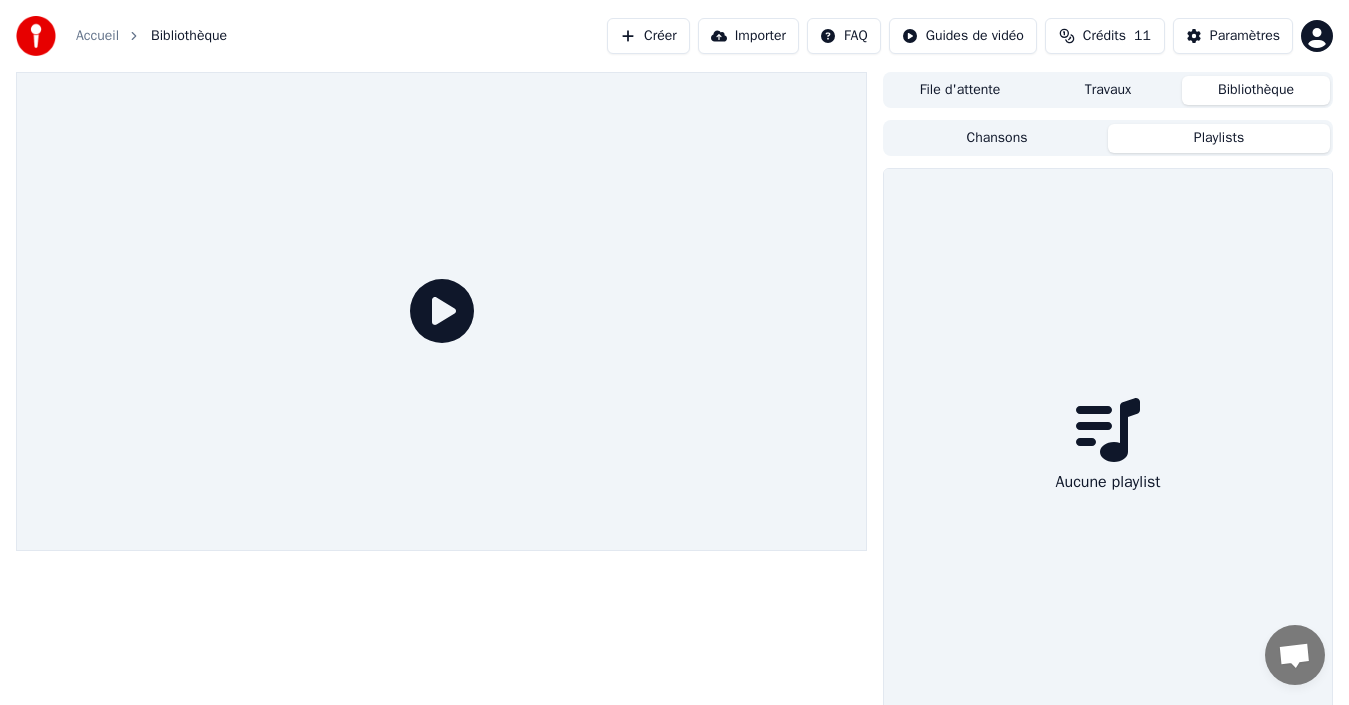 click on "Playlists" at bounding box center (1219, 138) 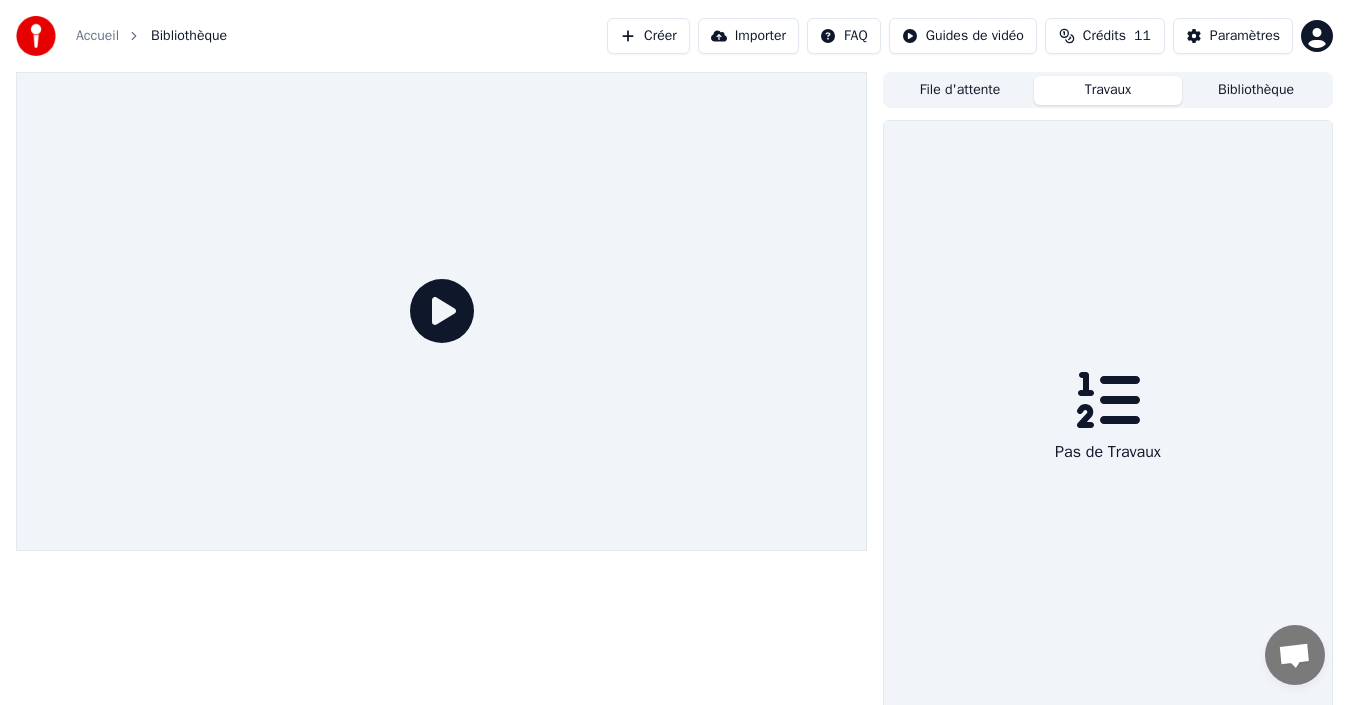 click on "File d'attente" at bounding box center [960, 90] 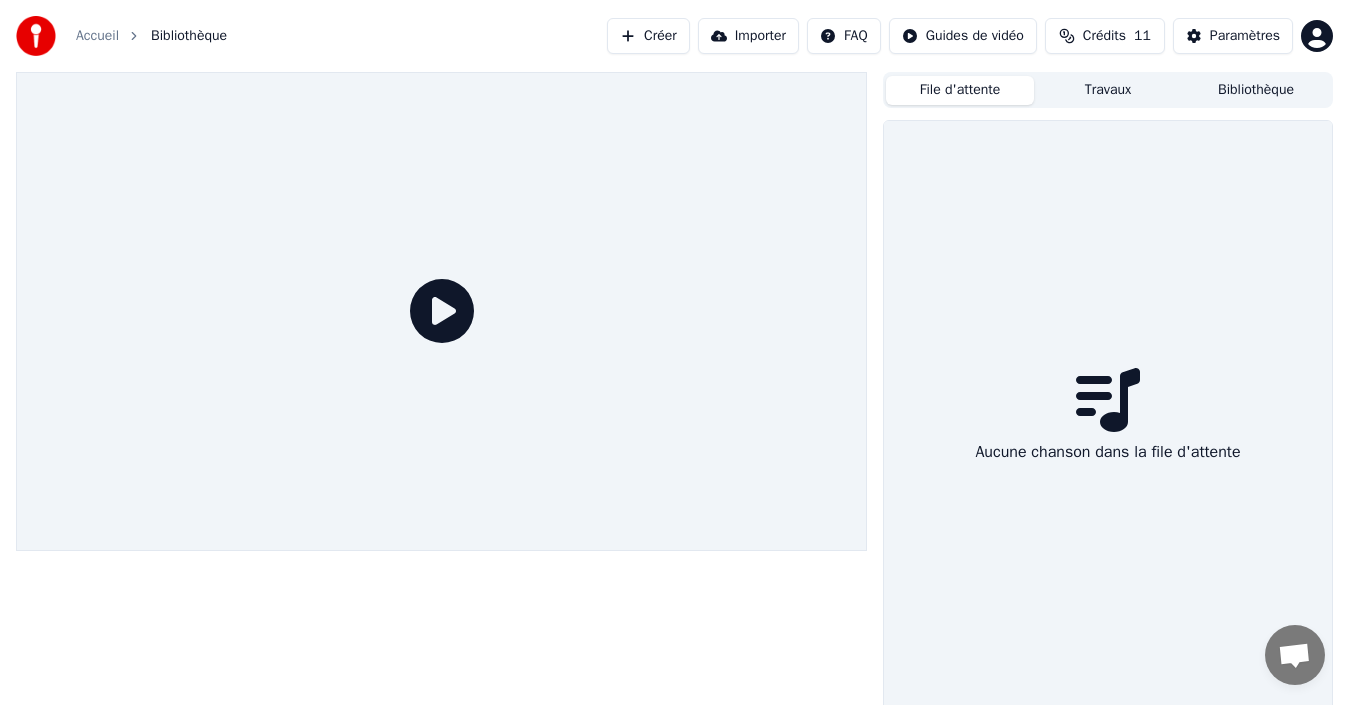 click 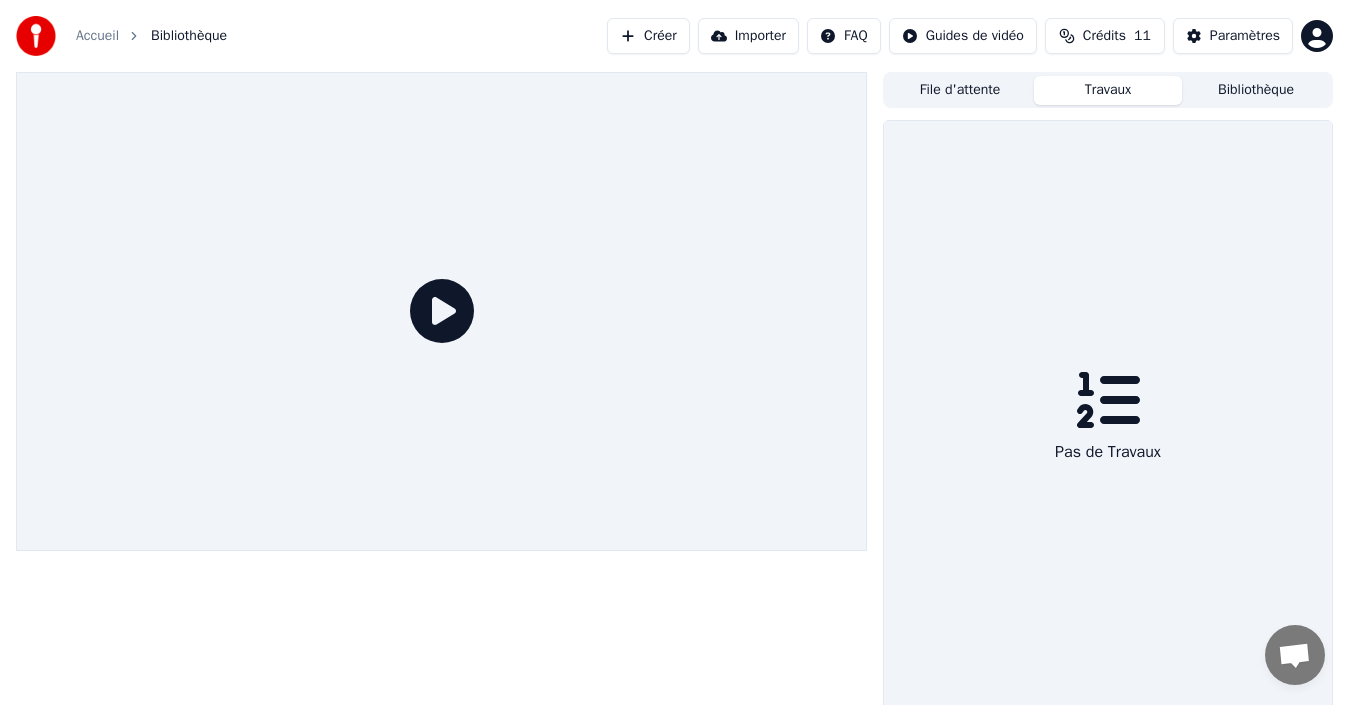 click on "Bibliothèque" at bounding box center [1256, 90] 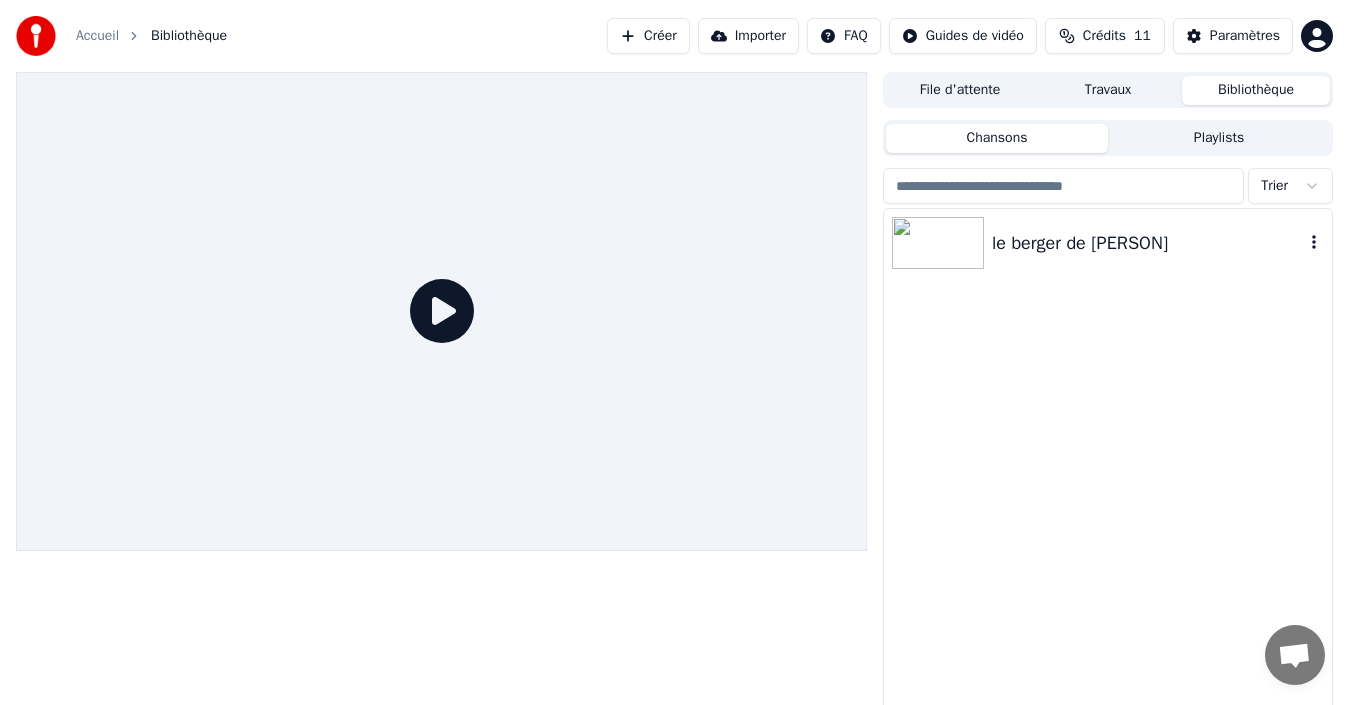 click at bounding box center (938, 243) 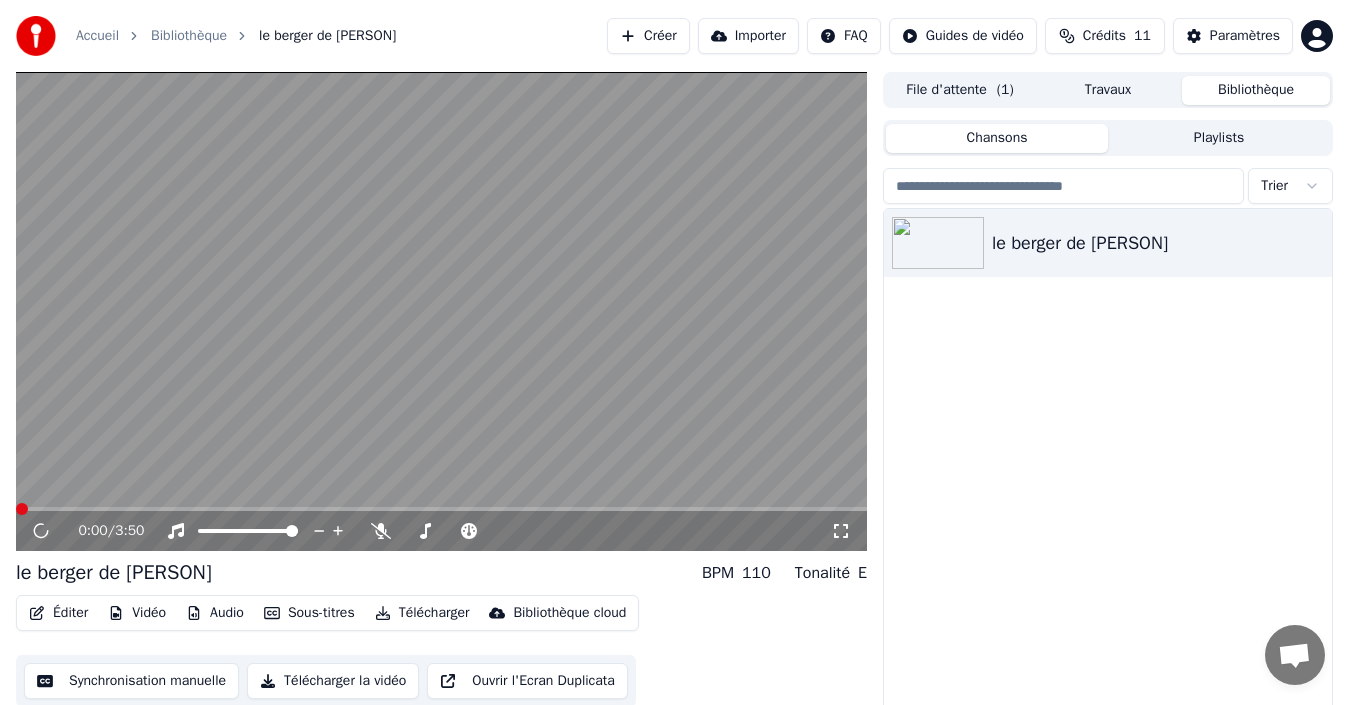 click 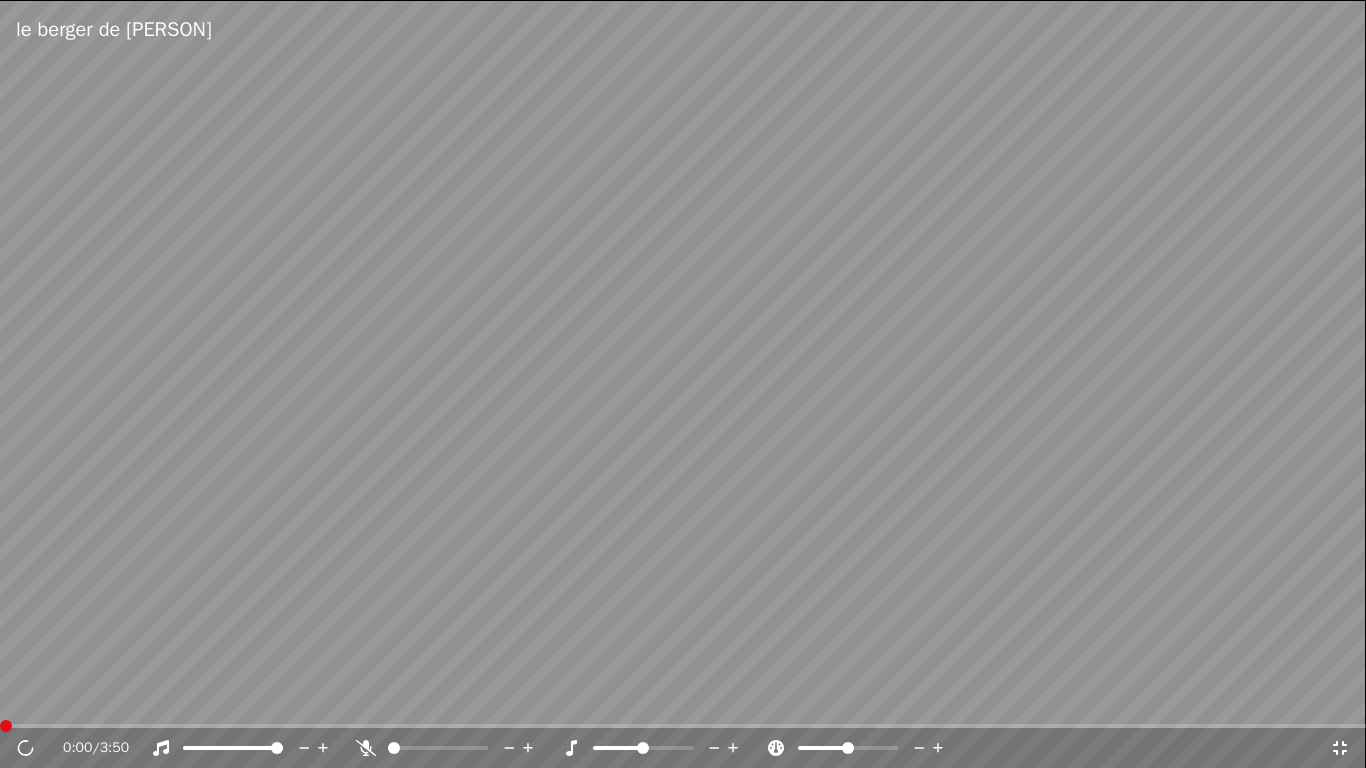 click at bounding box center (394, 748) 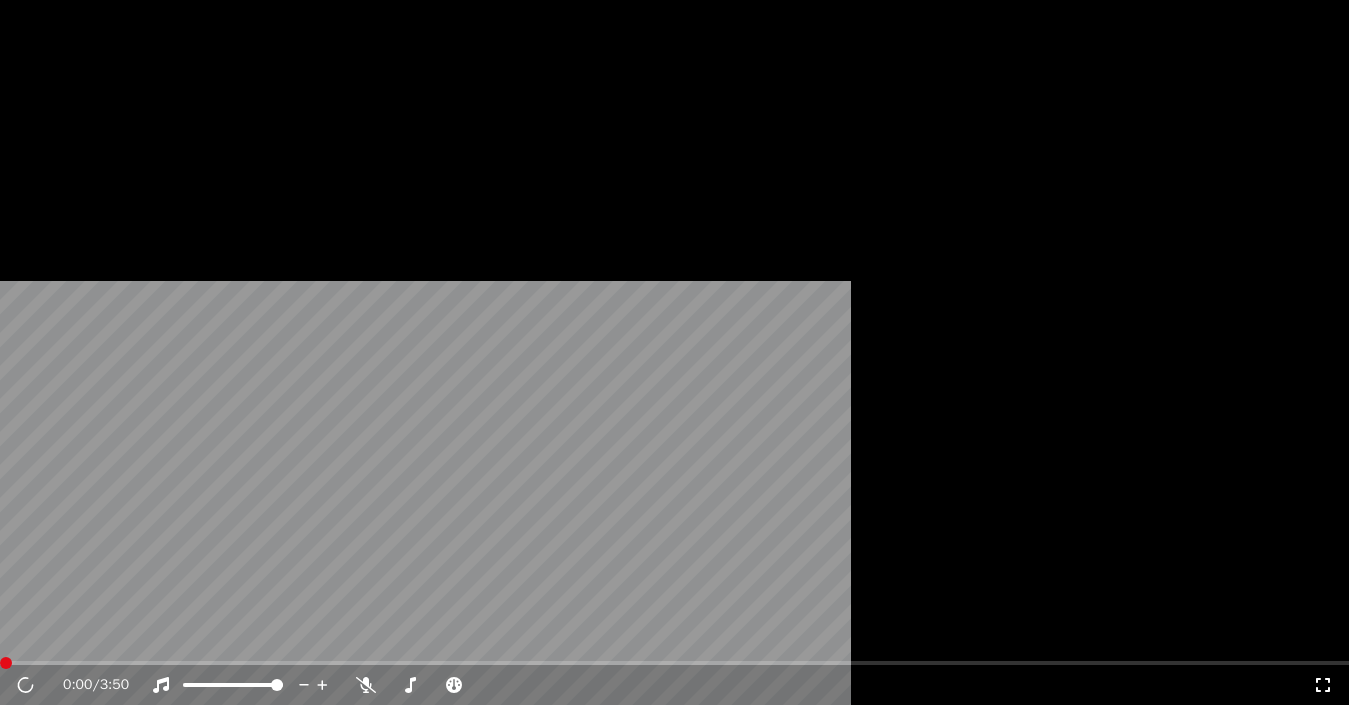 click on "Éditer" at bounding box center (58, 134) 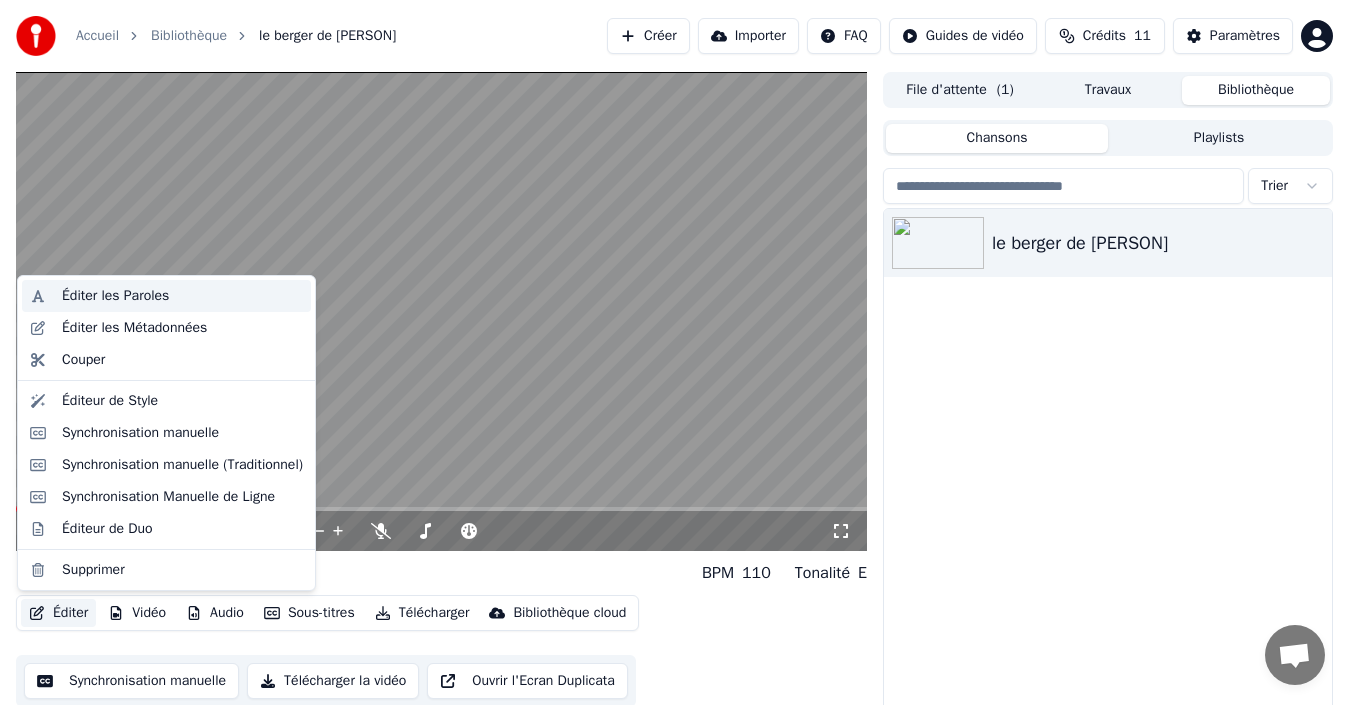 click on "Éditer les Paroles" at bounding box center [115, 296] 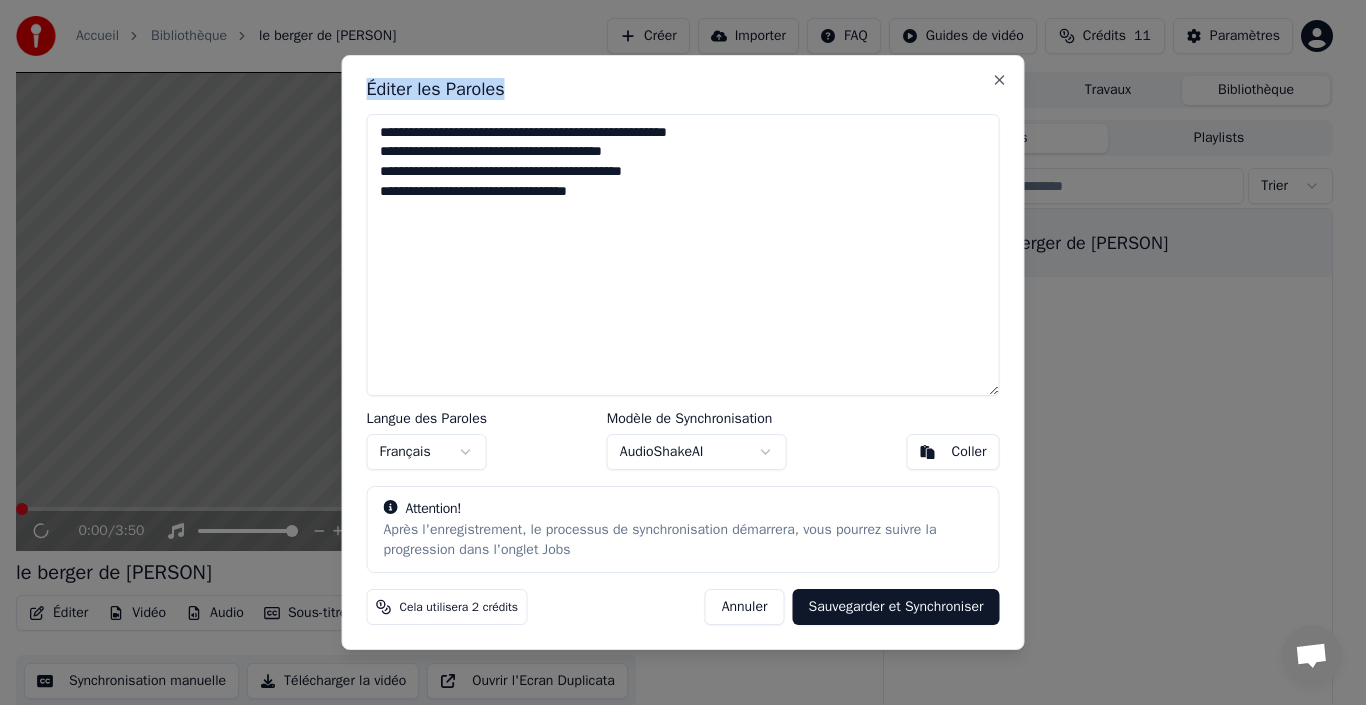 drag, startPoint x: 563, startPoint y: 85, endPoint x: 719, endPoint y: 228, distance: 211.62466 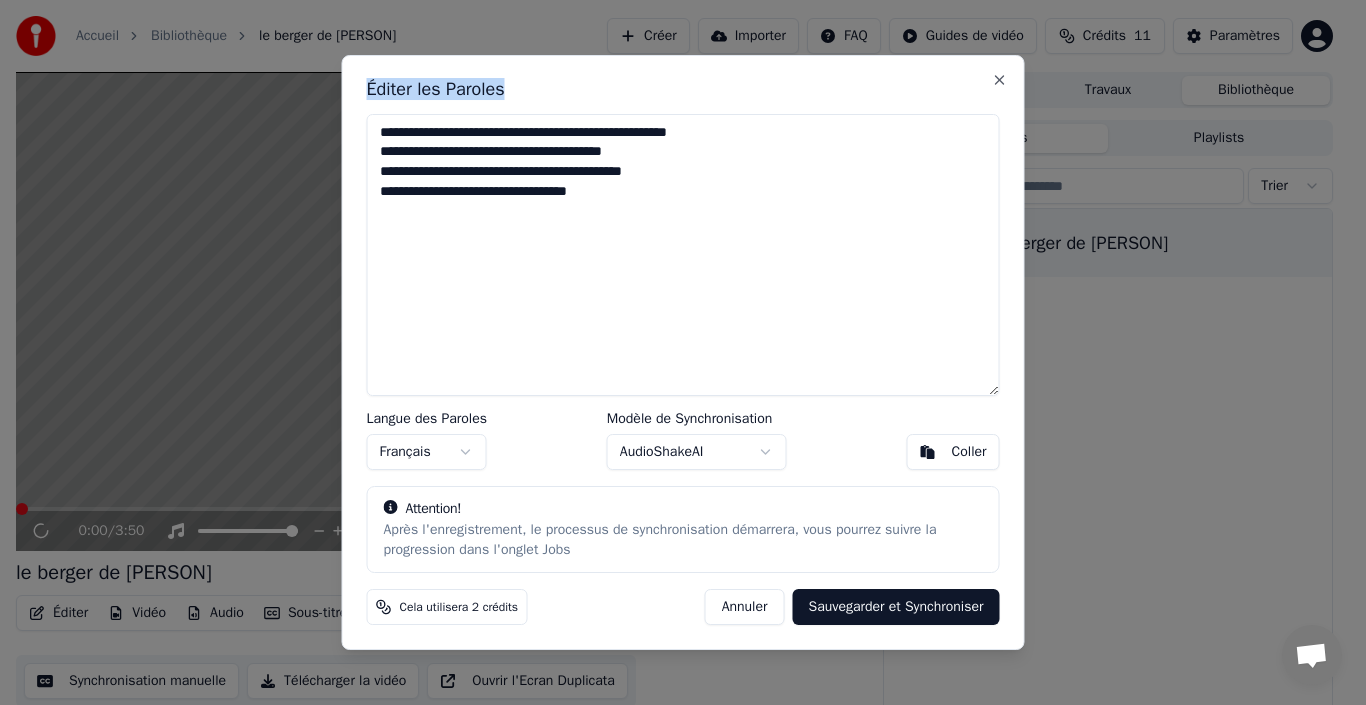 click on "**********" at bounding box center [683, 353] 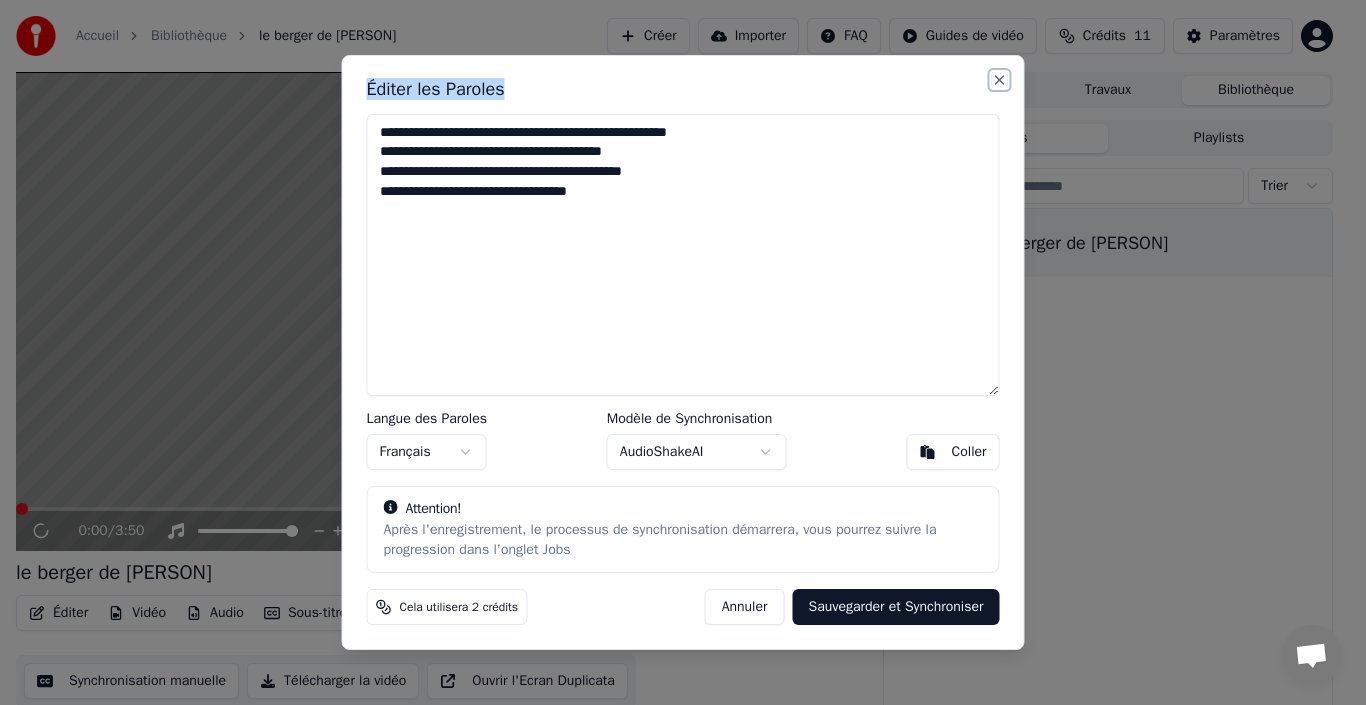 click on "Close" at bounding box center [1000, 80] 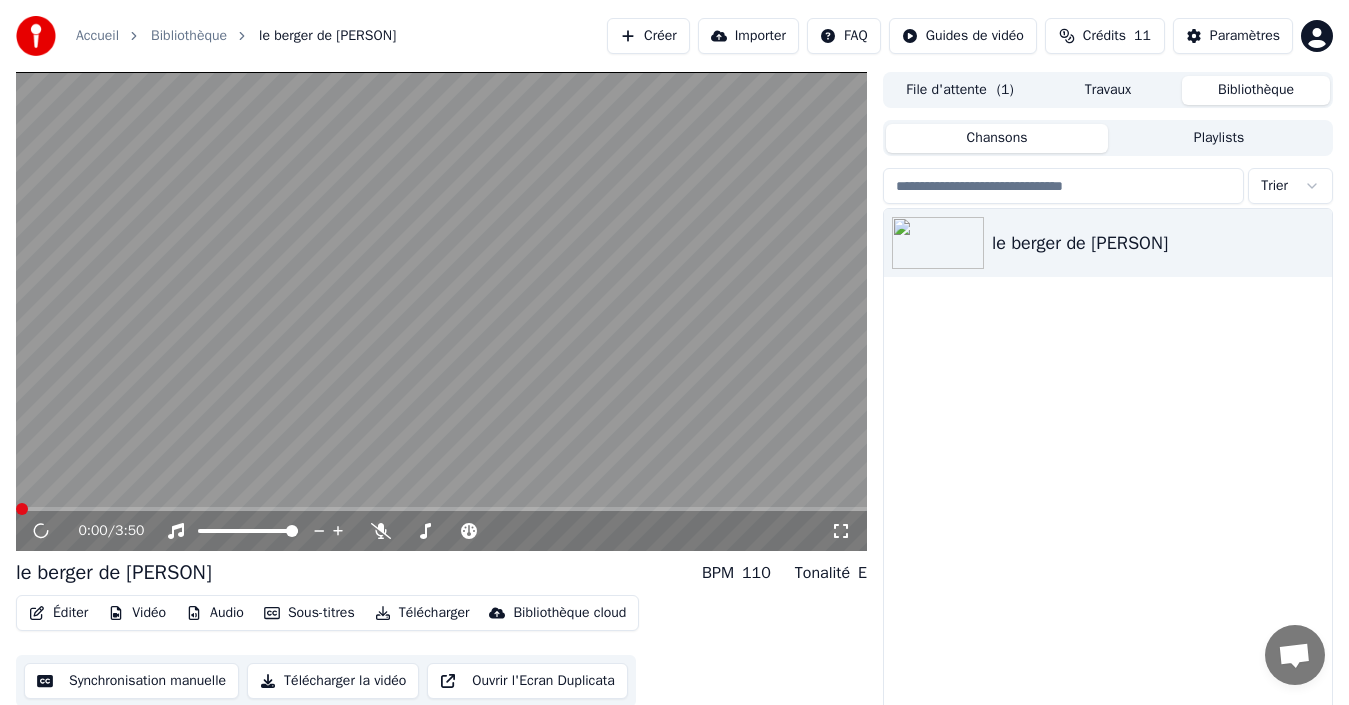 click at bounding box center (441, 311) 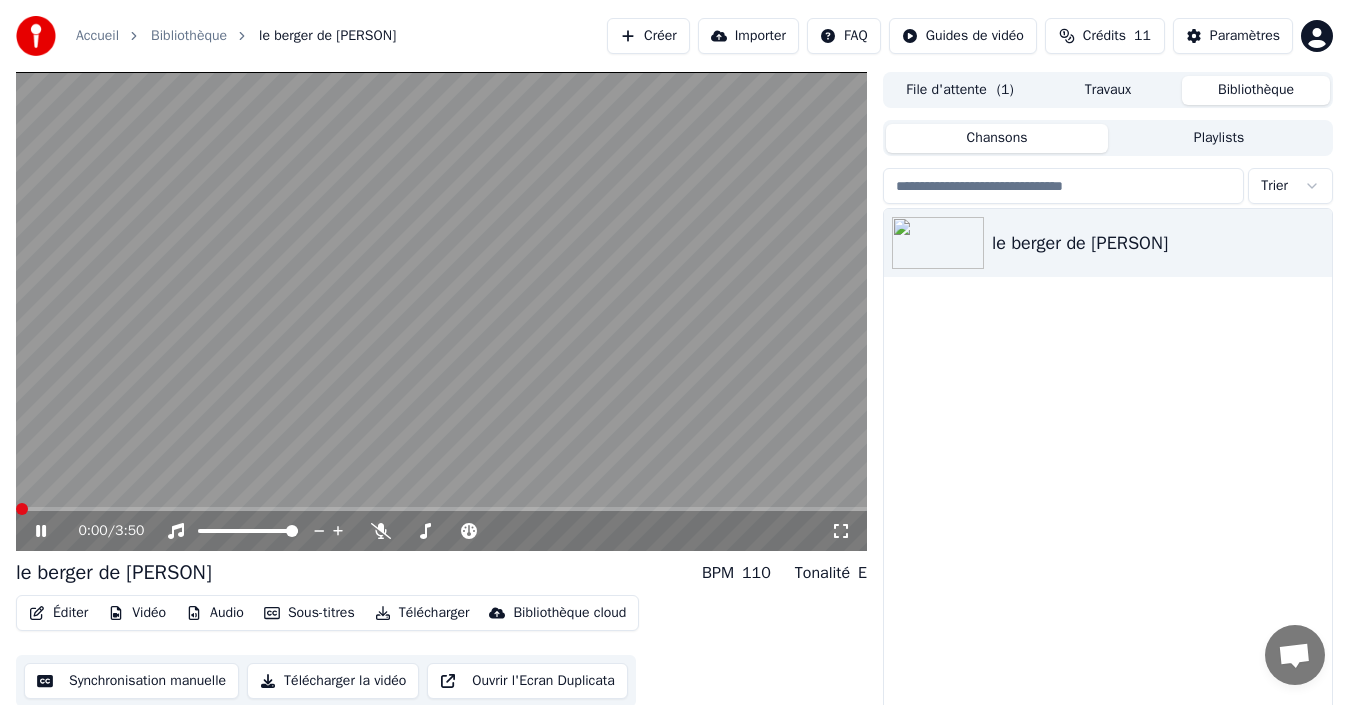 click 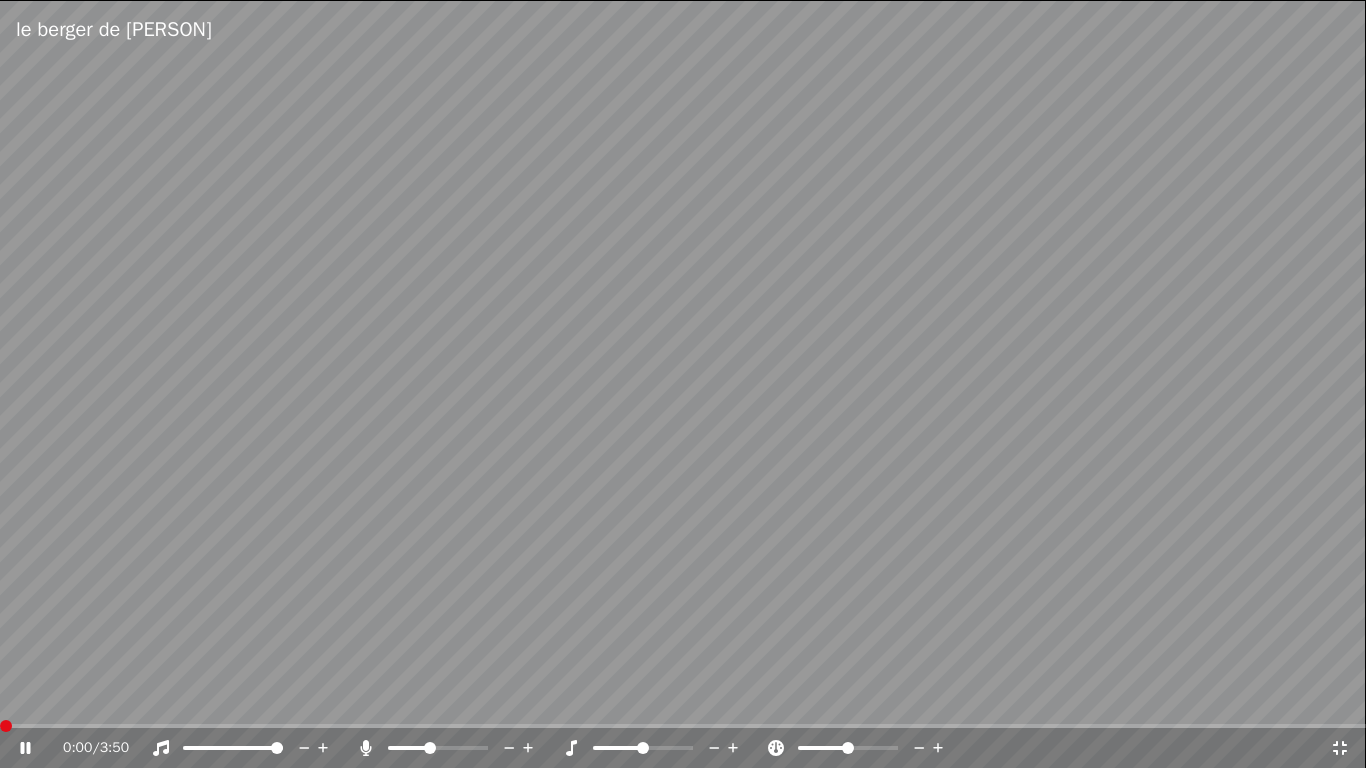 click at bounding box center [438, 748] 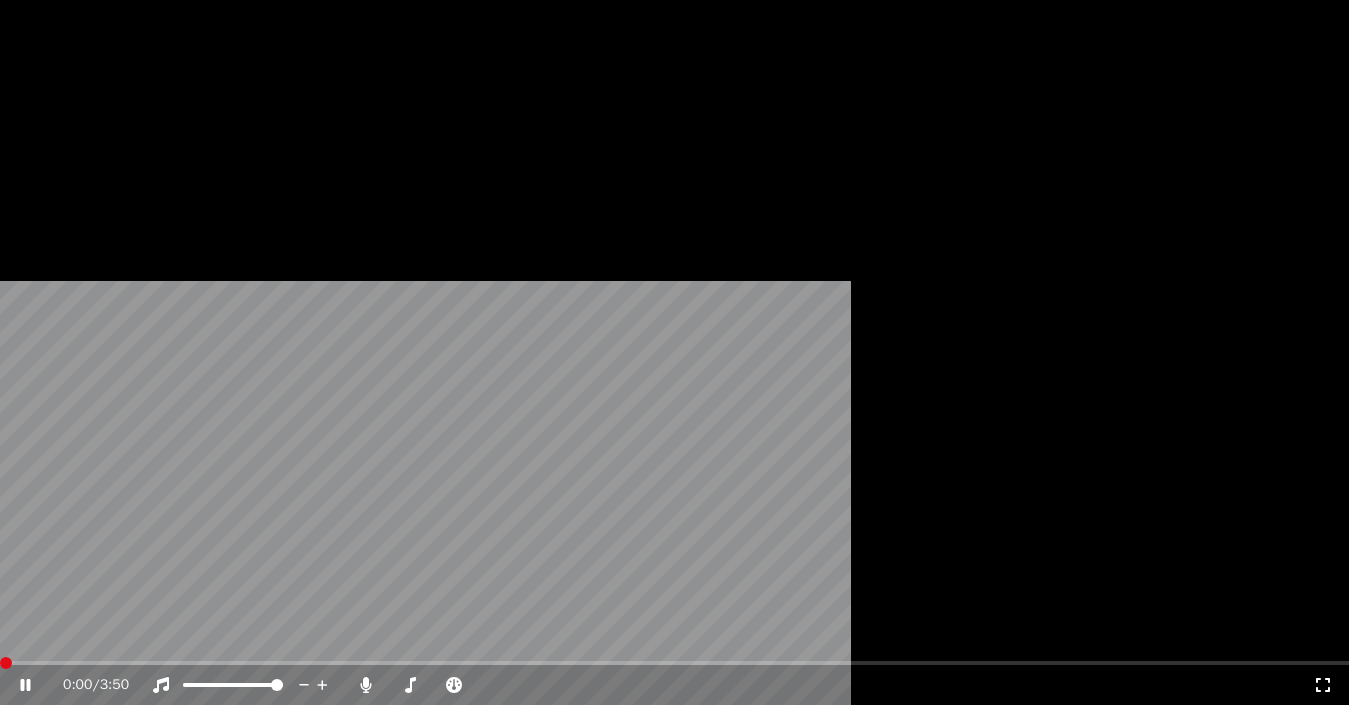 scroll, scrollTop: 0, scrollLeft: 0, axis: both 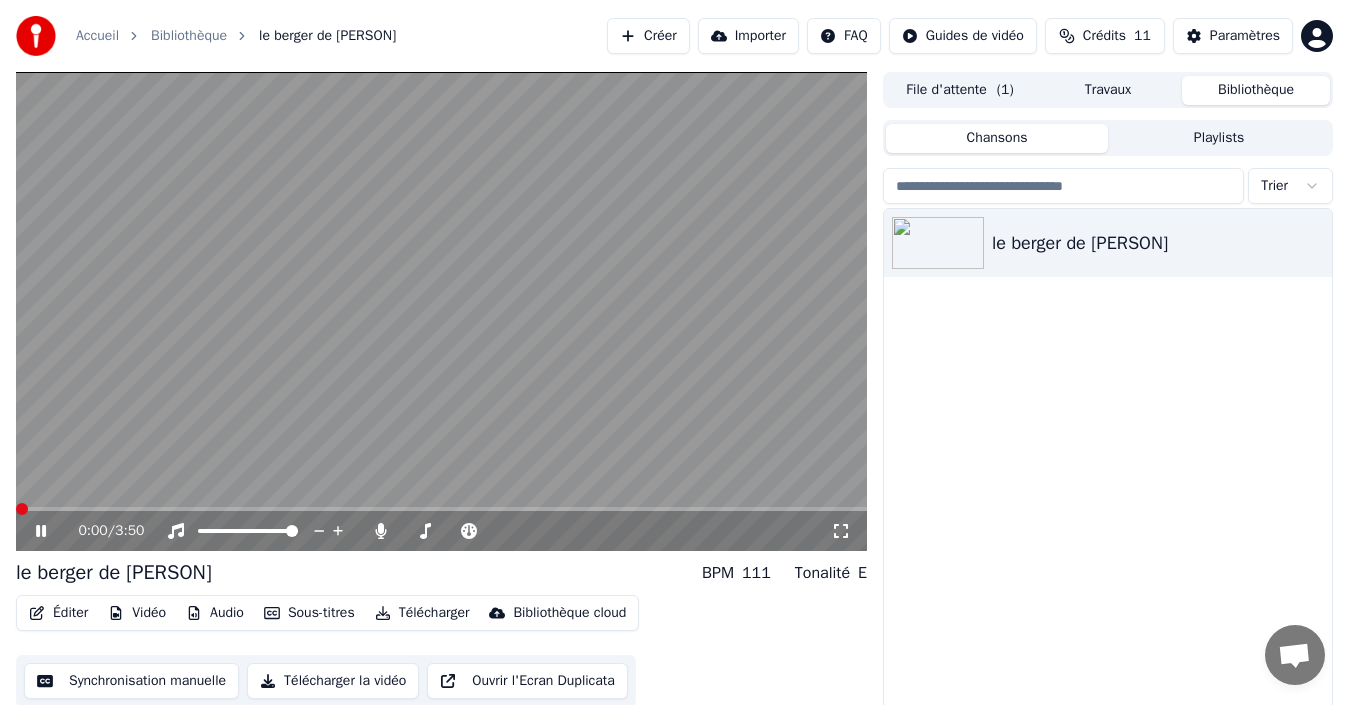 click 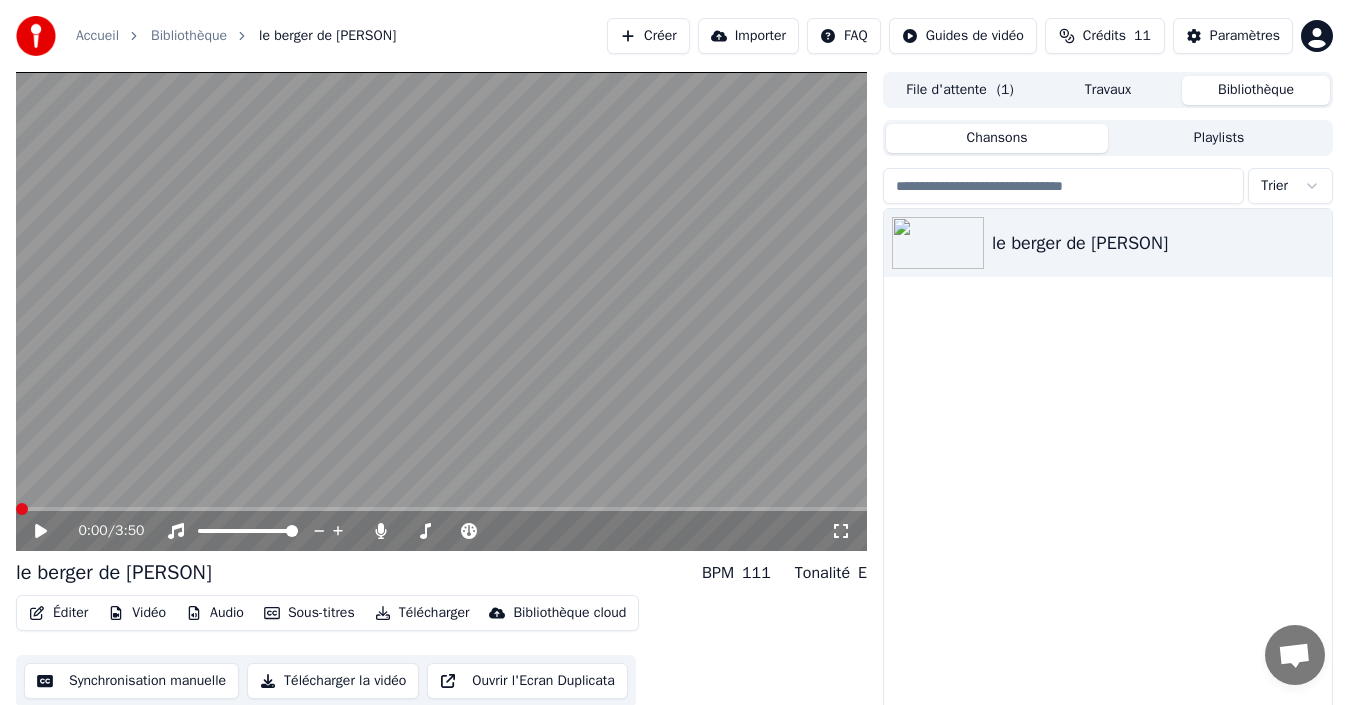 click 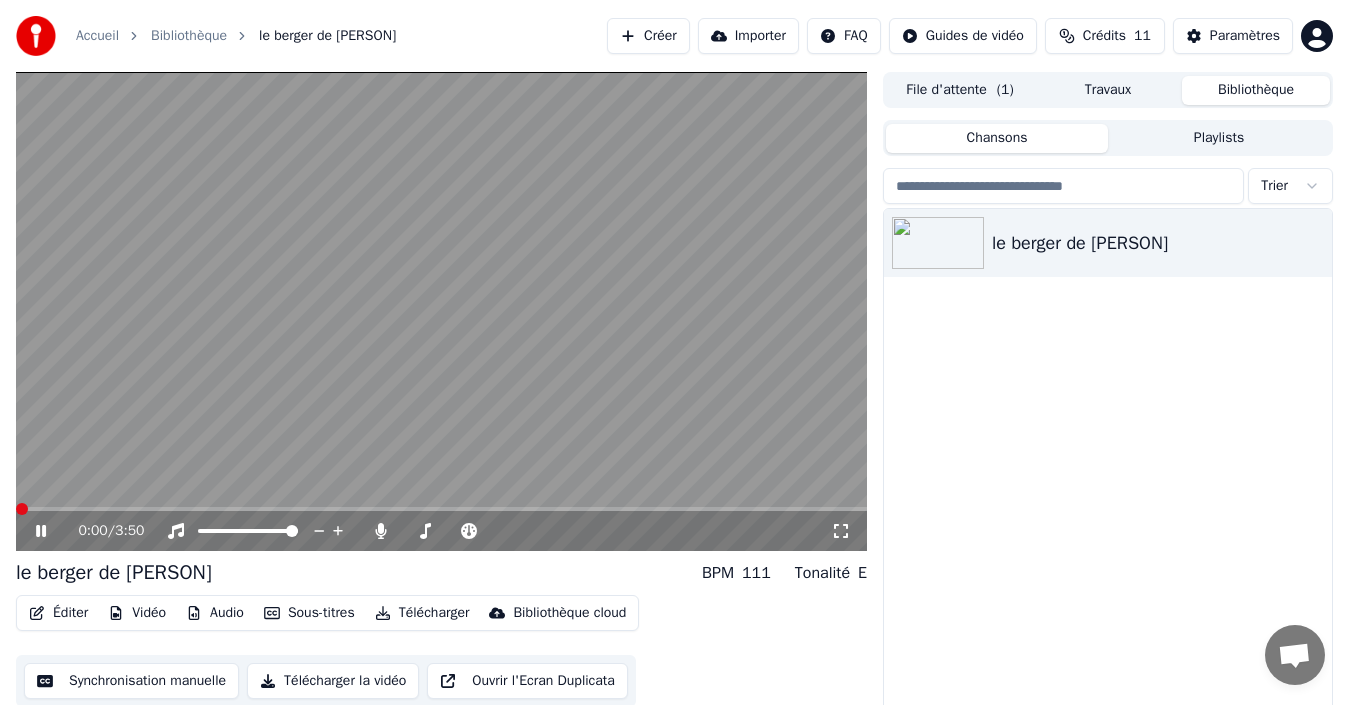 click 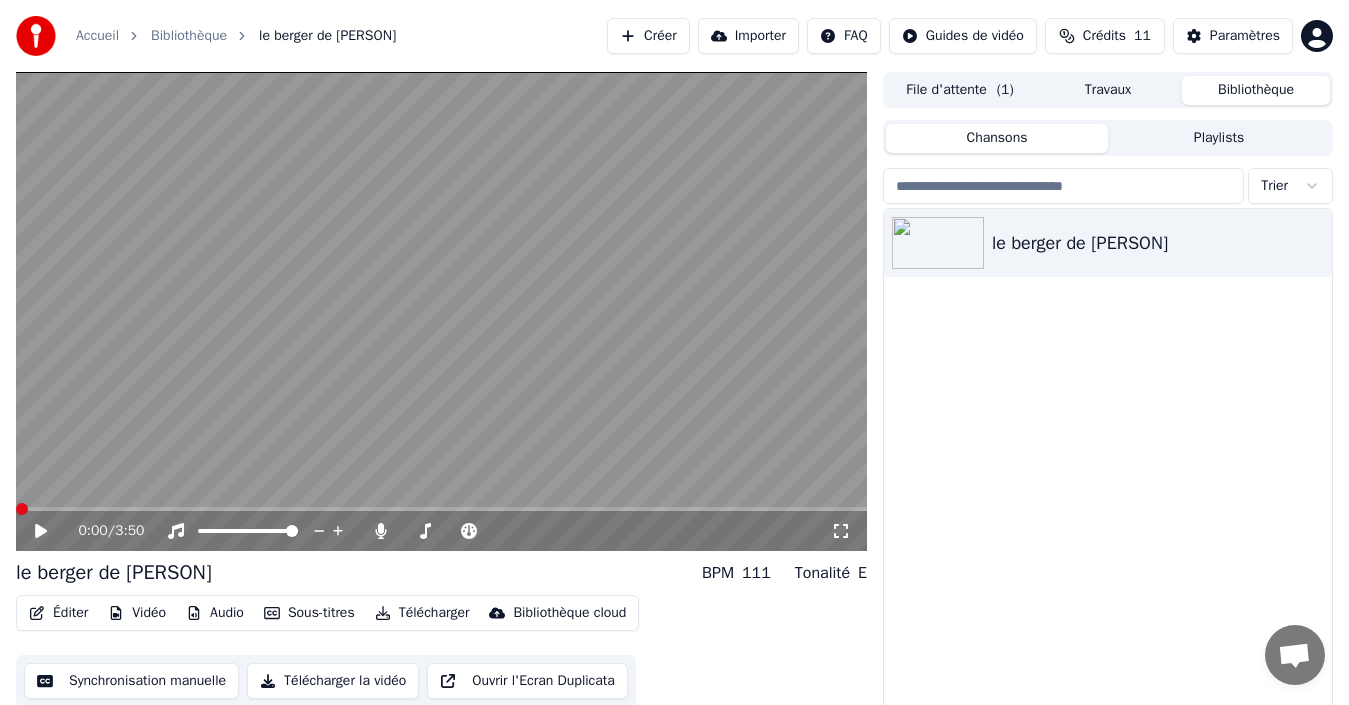 click on "Audio" at bounding box center [215, 613] 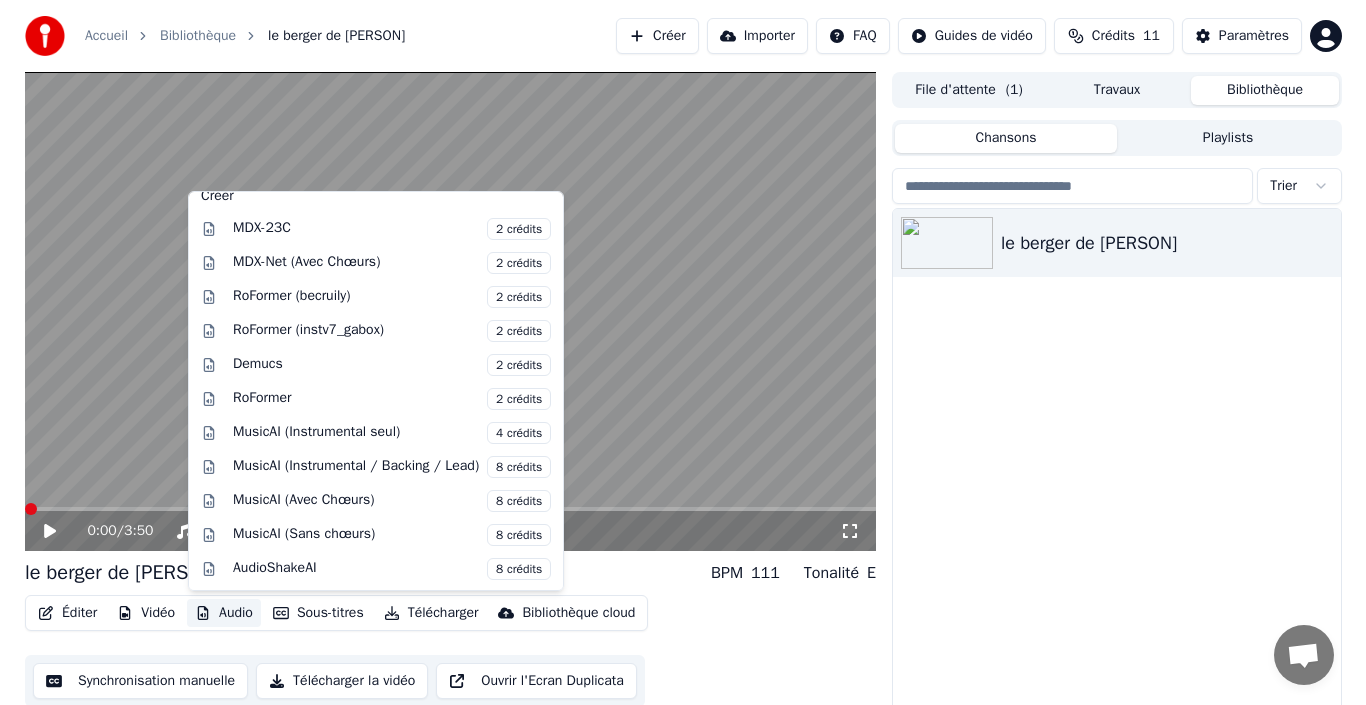 scroll, scrollTop: 0, scrollLeft: 0, axis: both 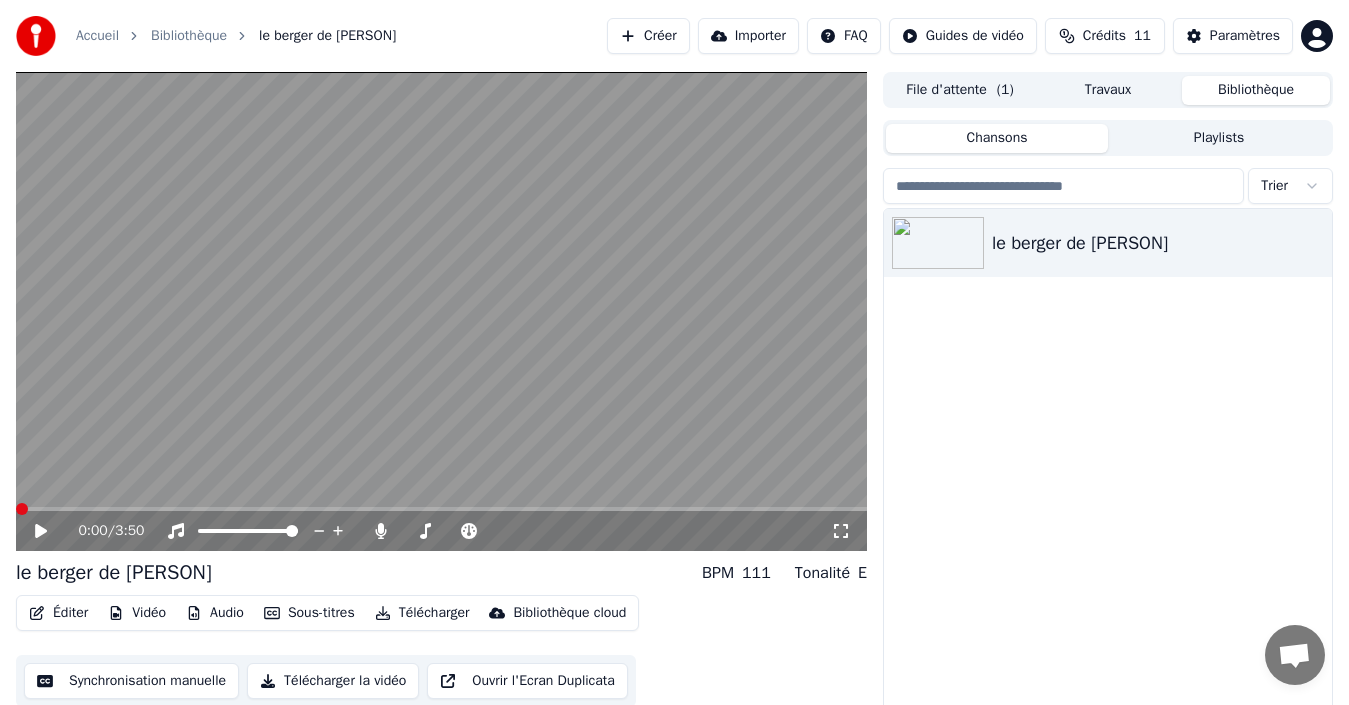 click at bounding box center (441, 311) 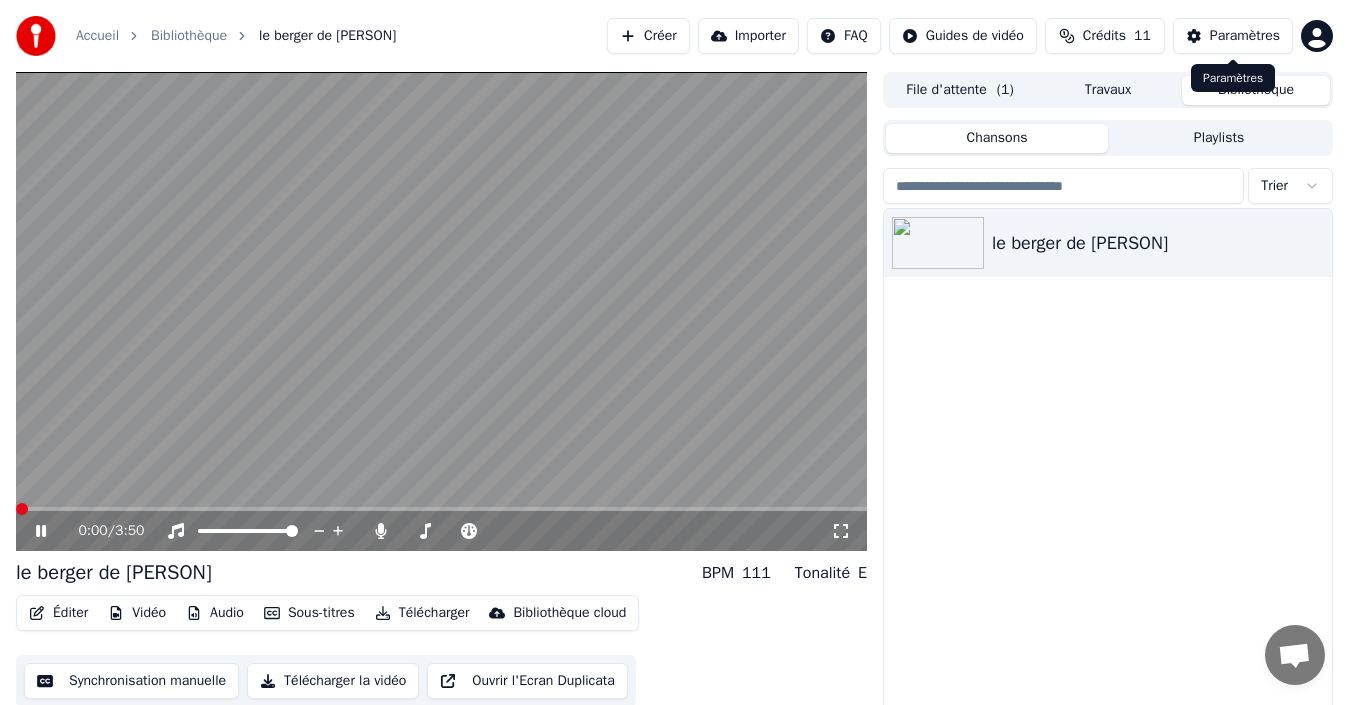 click on "Paramètres" at bounding box center [1245, 36] 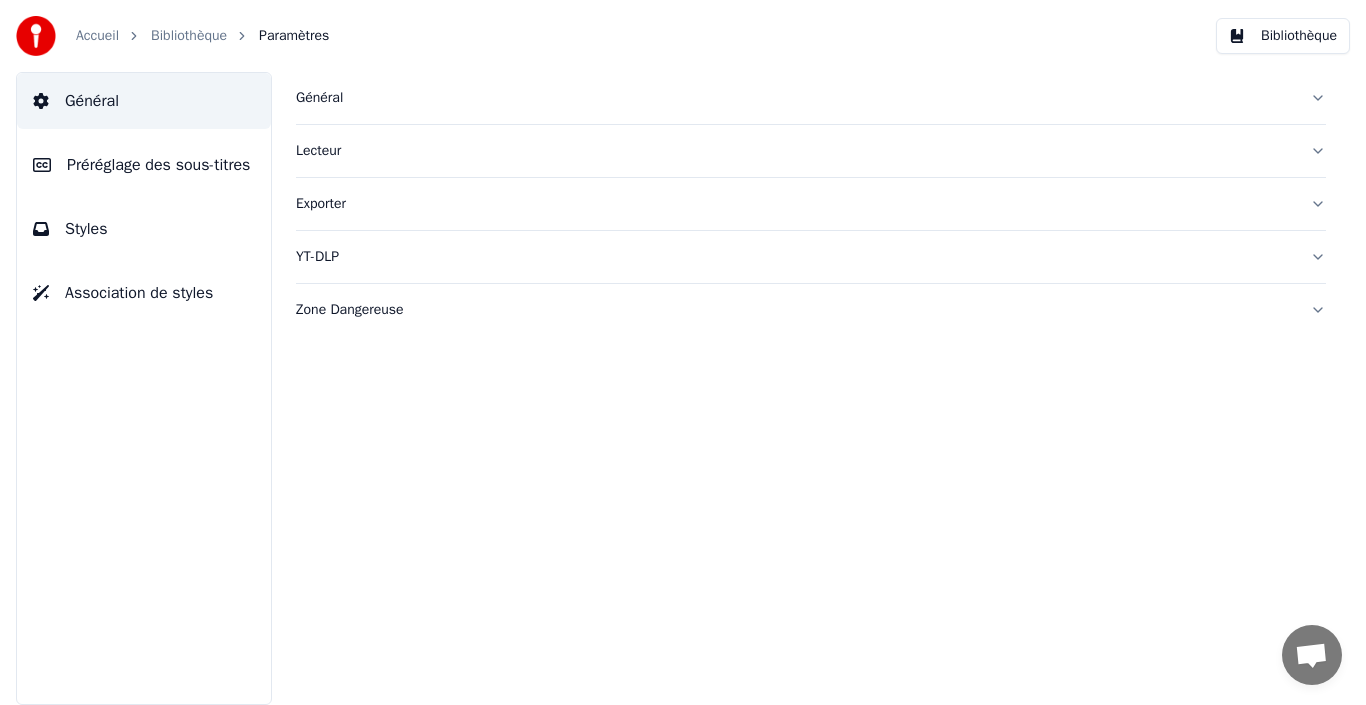 click on "Général" at bounding box center (144, 101) 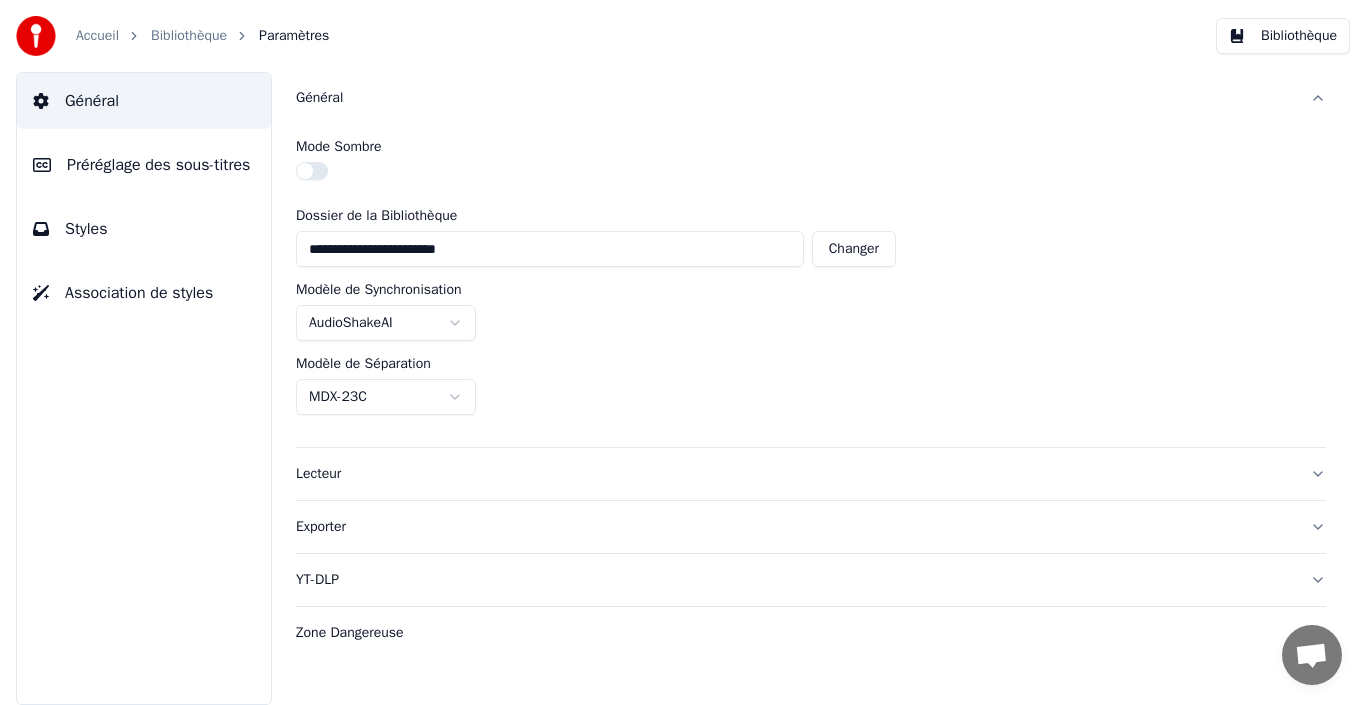 click on "Lecteur" at bounding box center (795, 474) 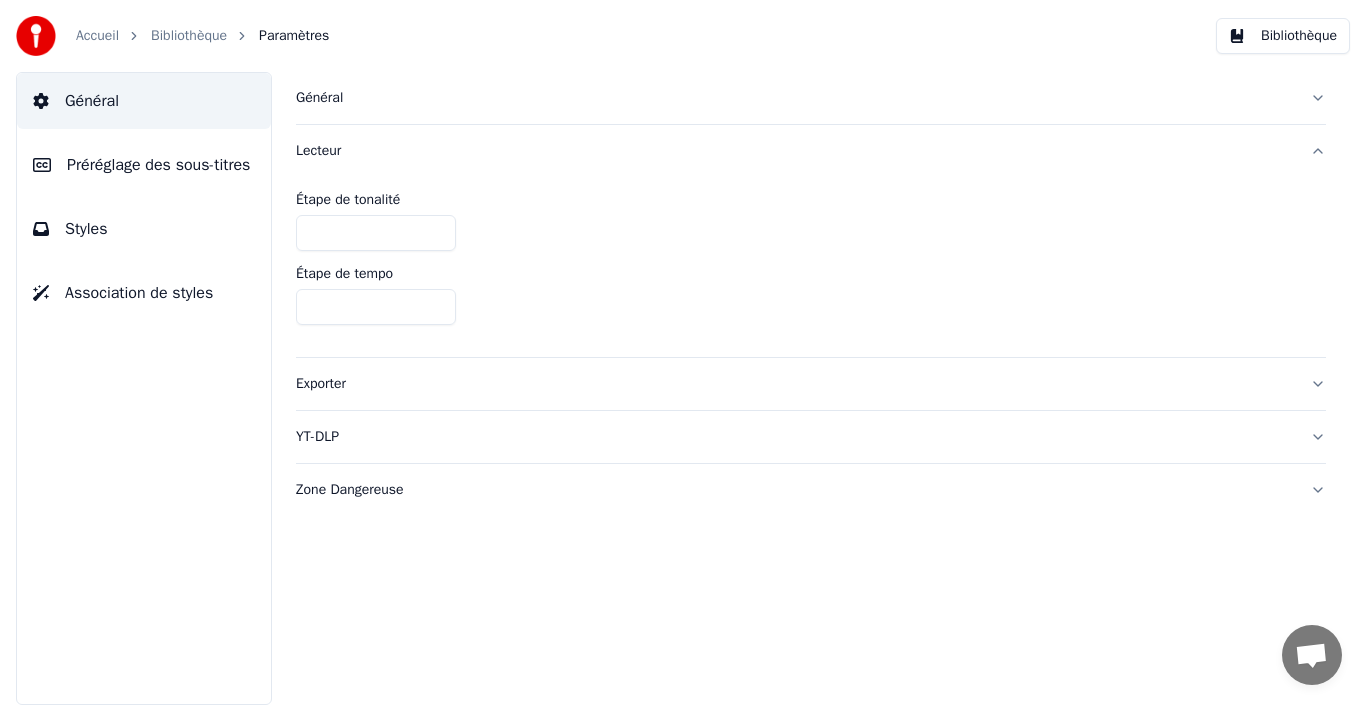 click on "Zone Dangereuse" at bounding box center (811, 490) 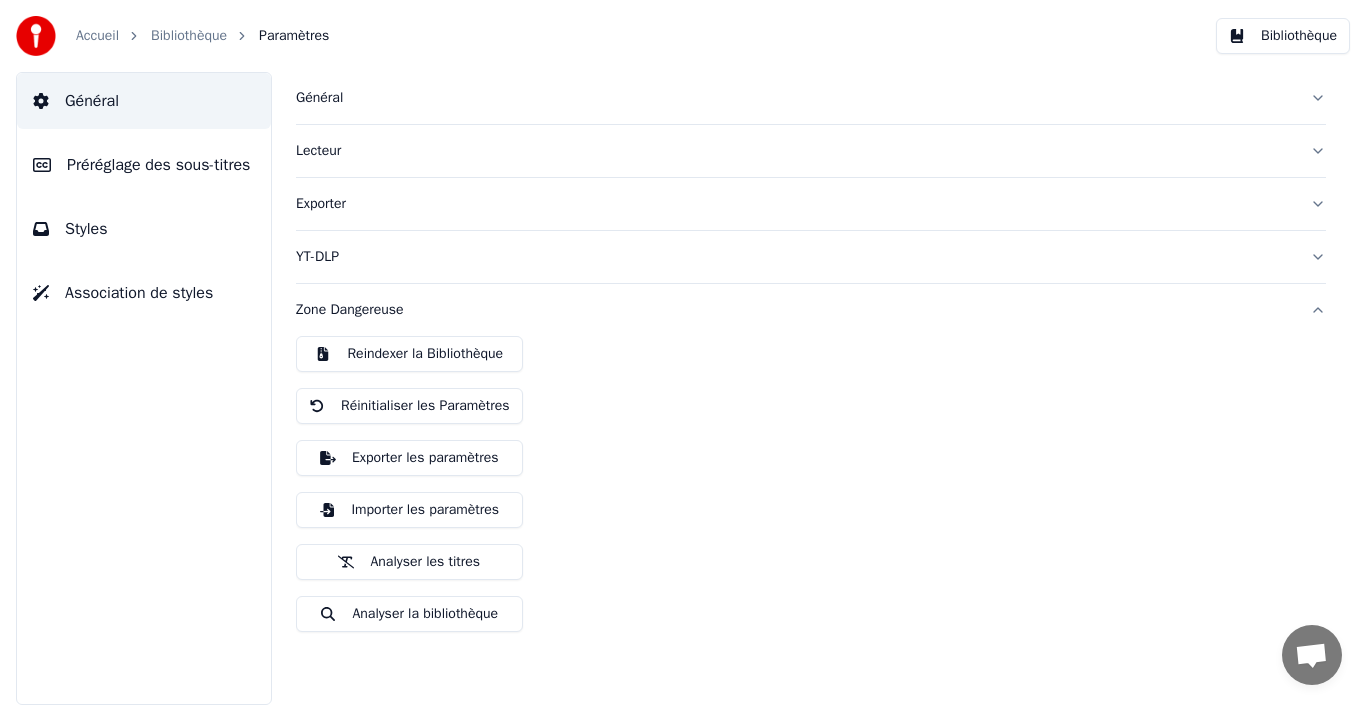 click on "Général" at bounding box center (811, 98) 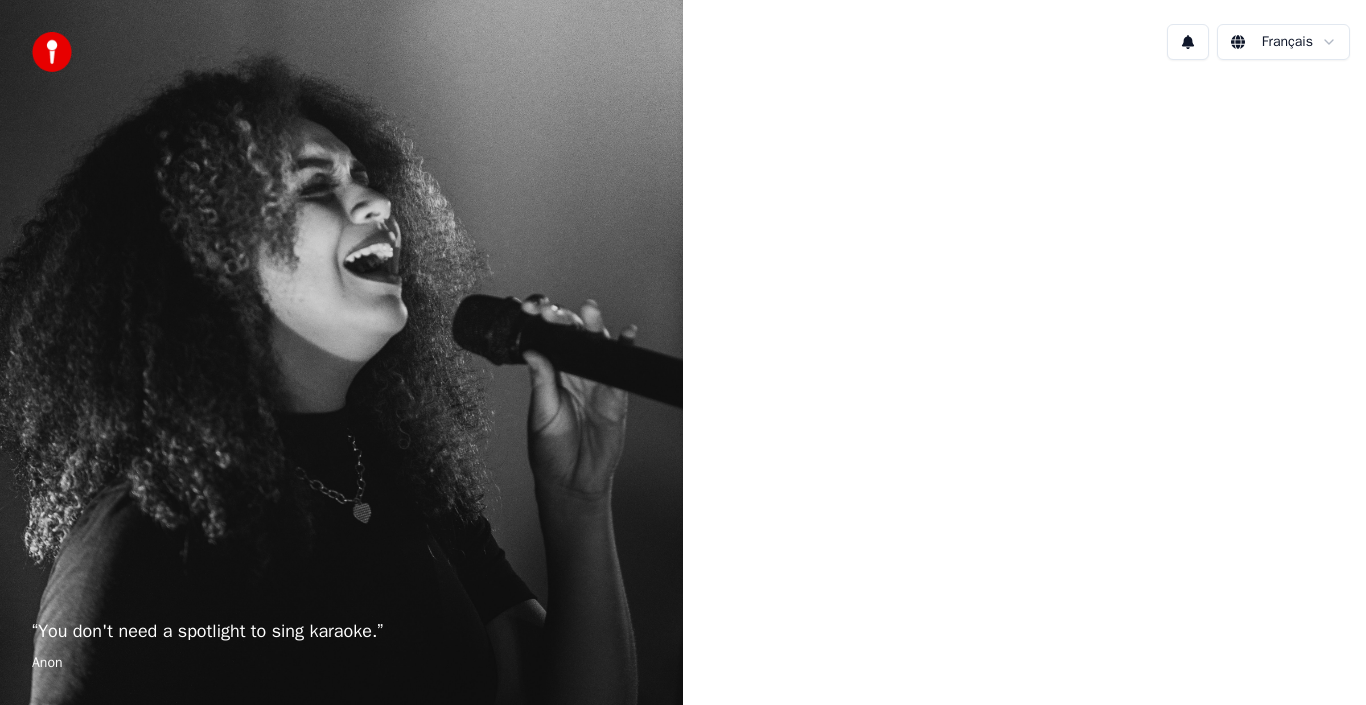 scroll, scrollTop: 0, scrollLeft: 0, axis: both 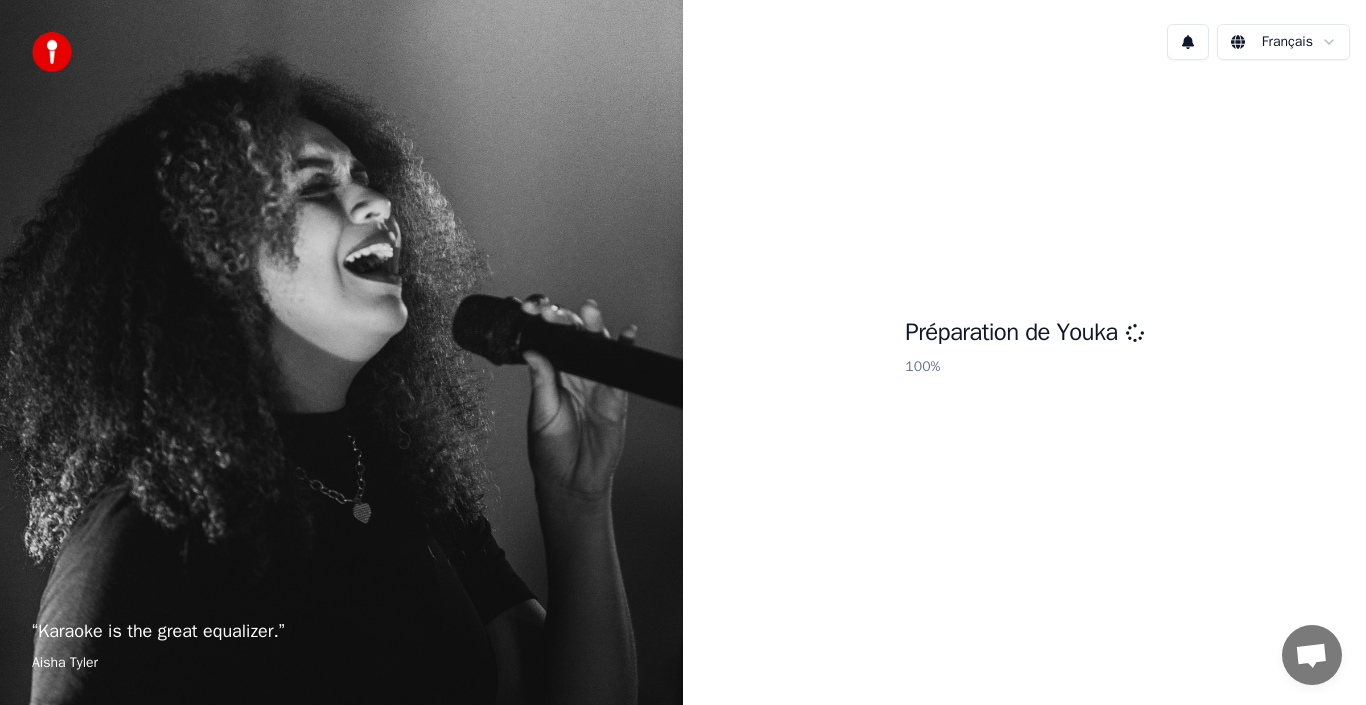 click on "Préparation de Youka 100 %" at bounding box center (1024, 350) 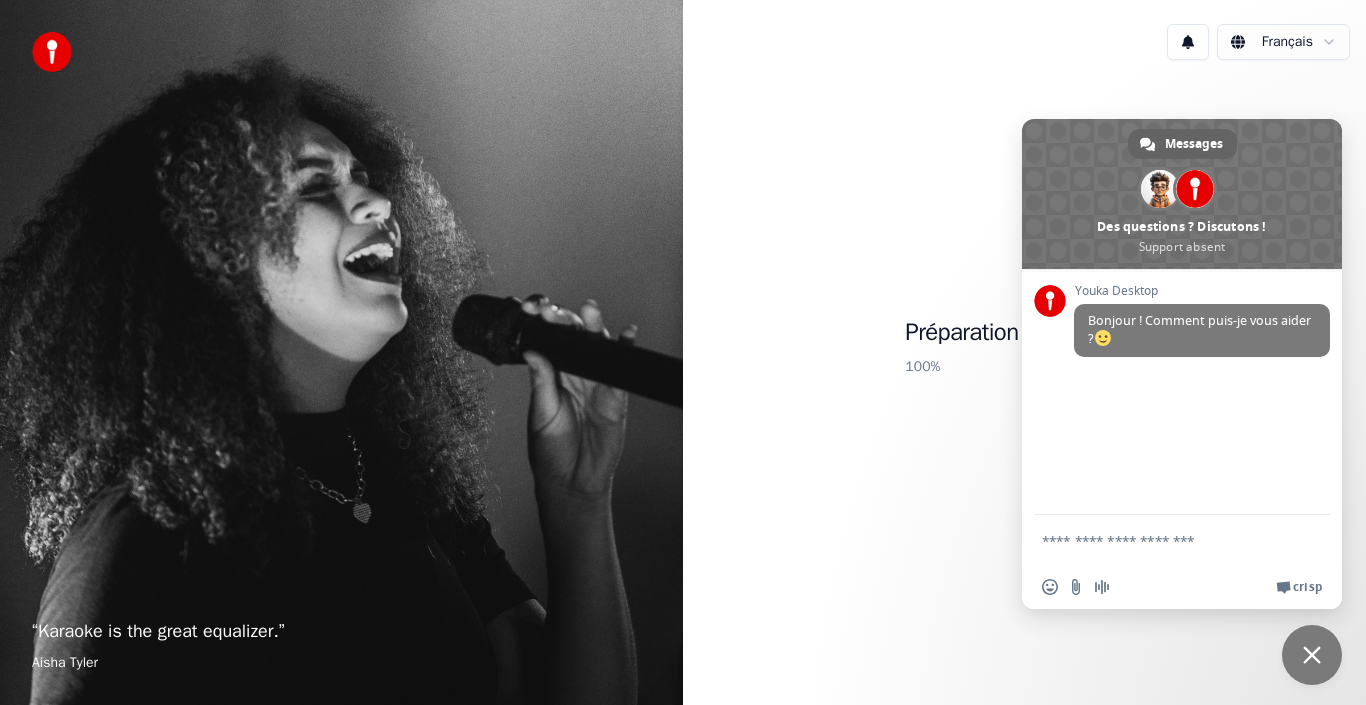 scroll, scrollTop: 0, scrollLeft: 0, axis: both 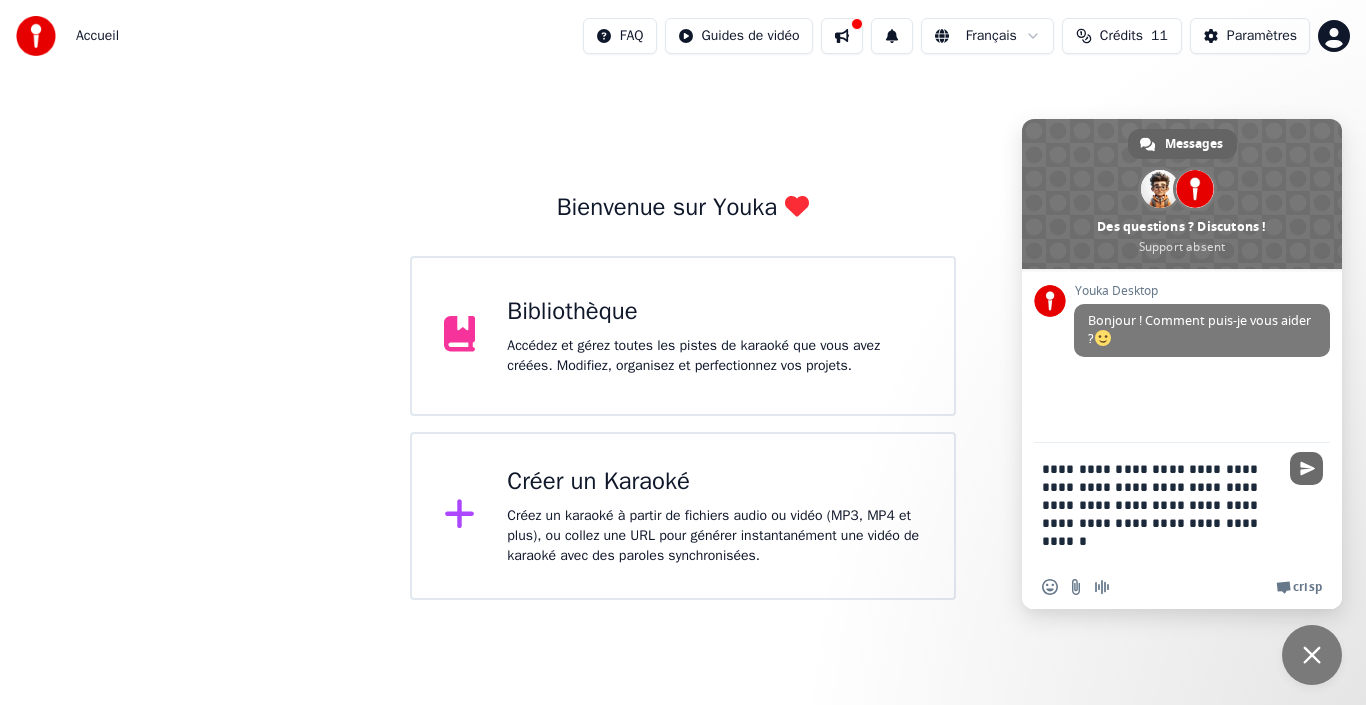 type on "**********" 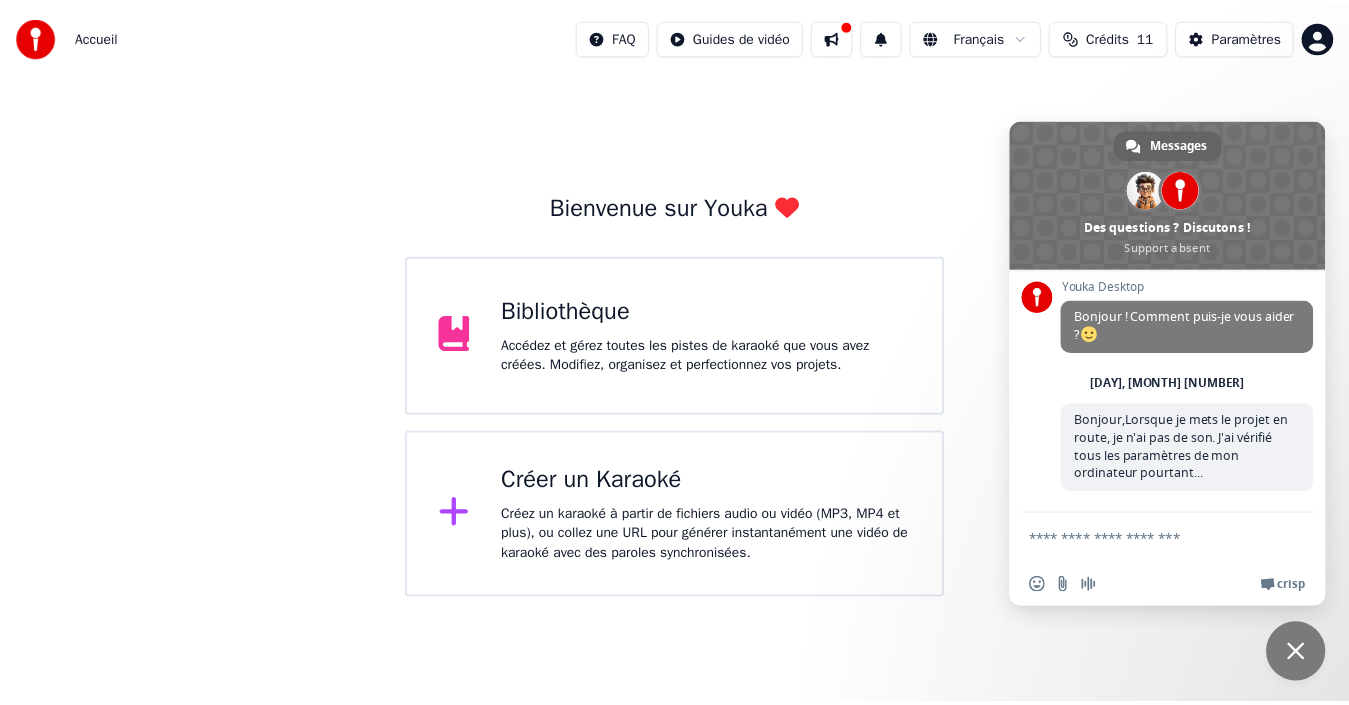 scroll, scrollTop: 4, scrollLeft: 0, axis: vertical 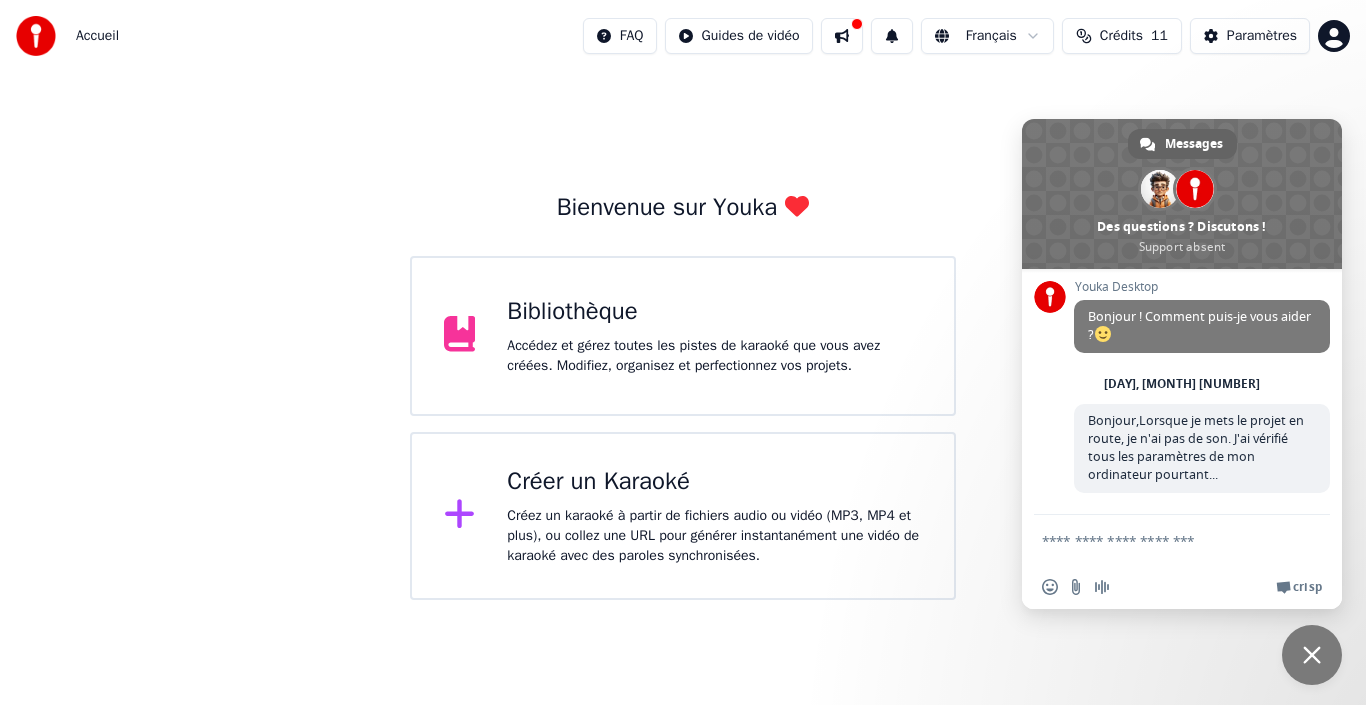 click on "Bibliothèque" at bounding box center [714, 312] 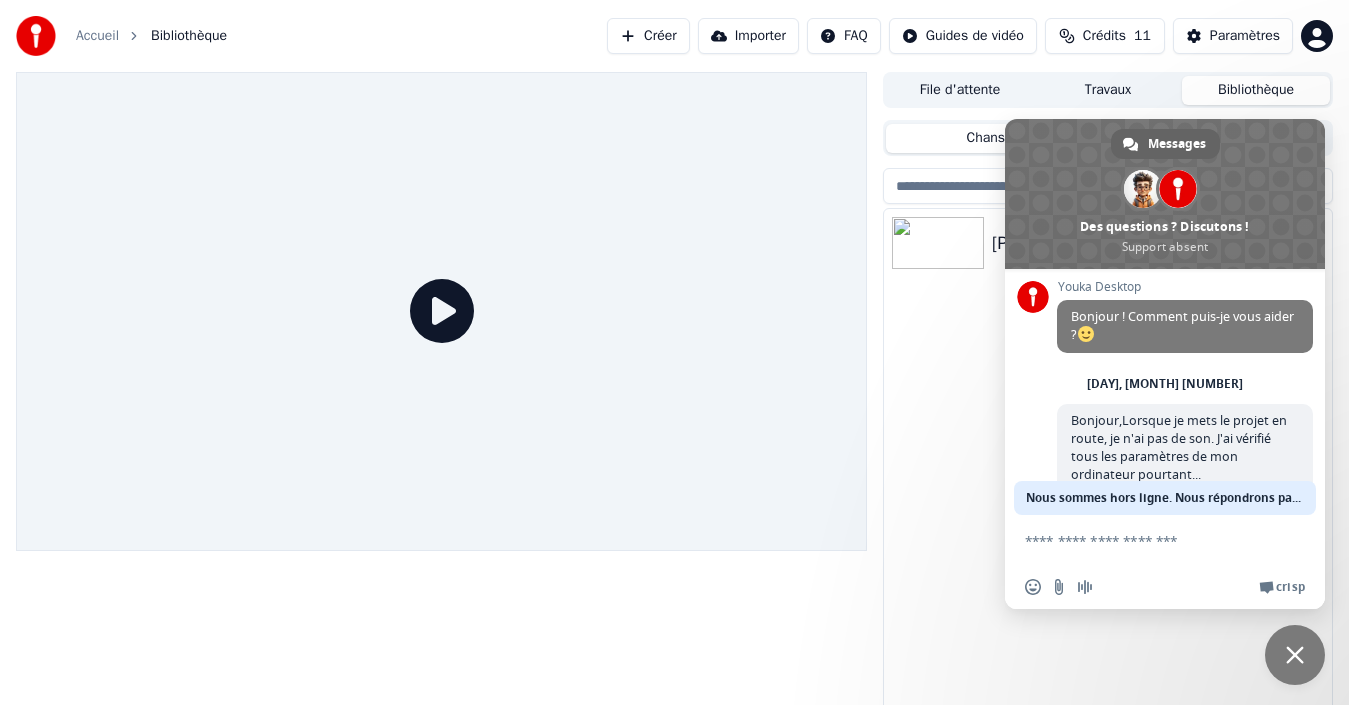 click at bounding box center [1295, 655] 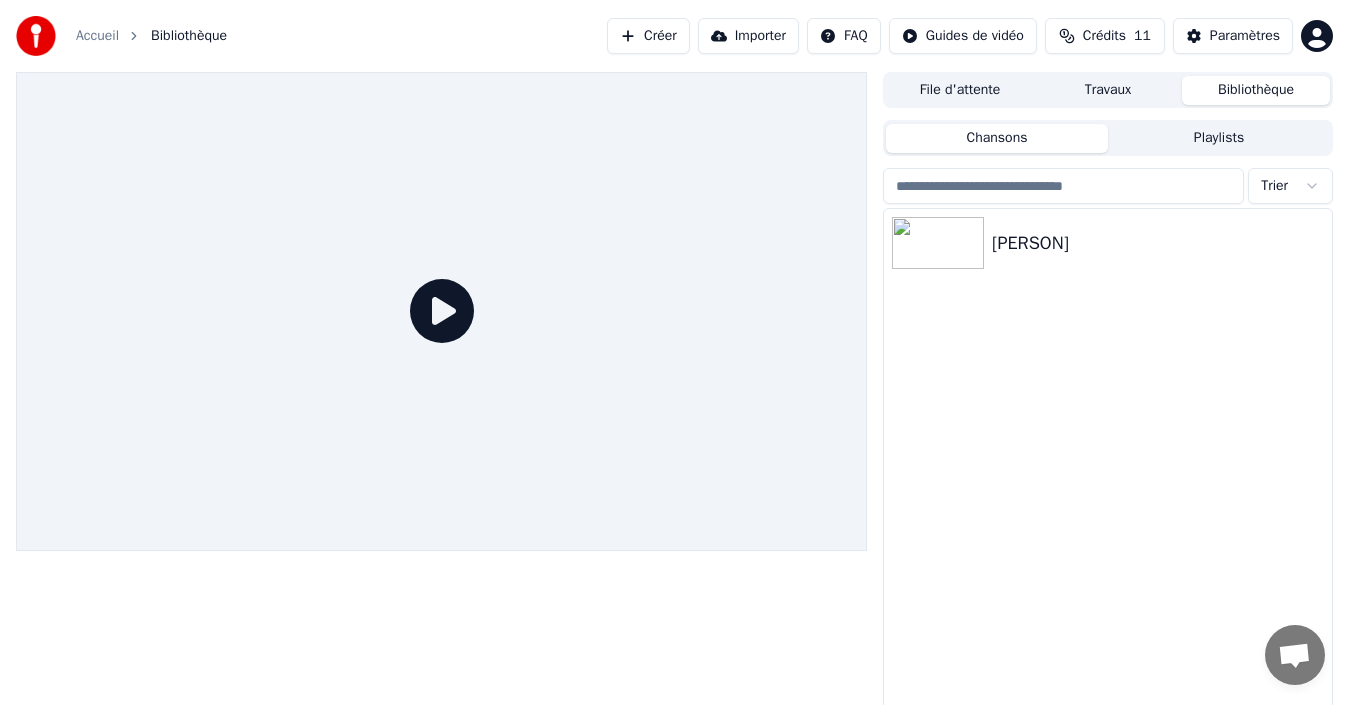 click 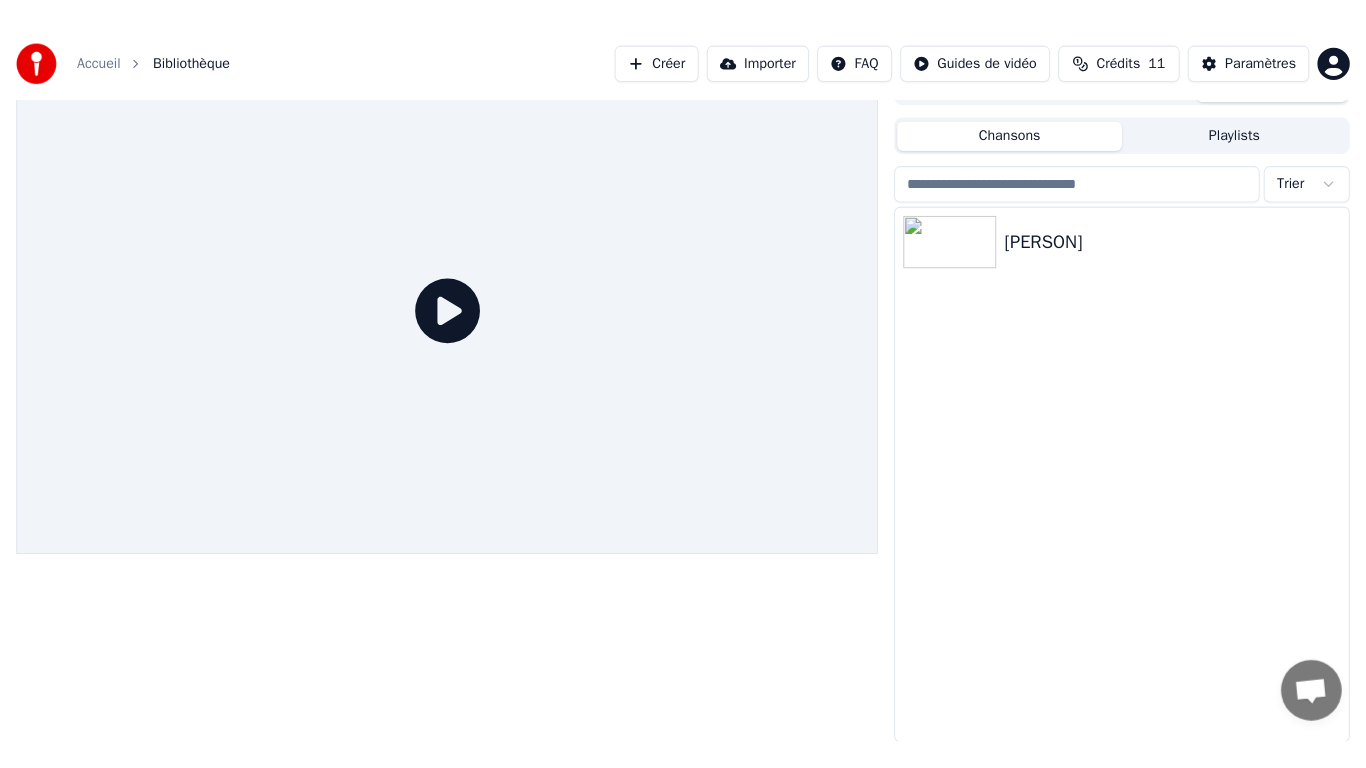 scroll, scrollTop: 0, scrollLeft: 0, axis: both 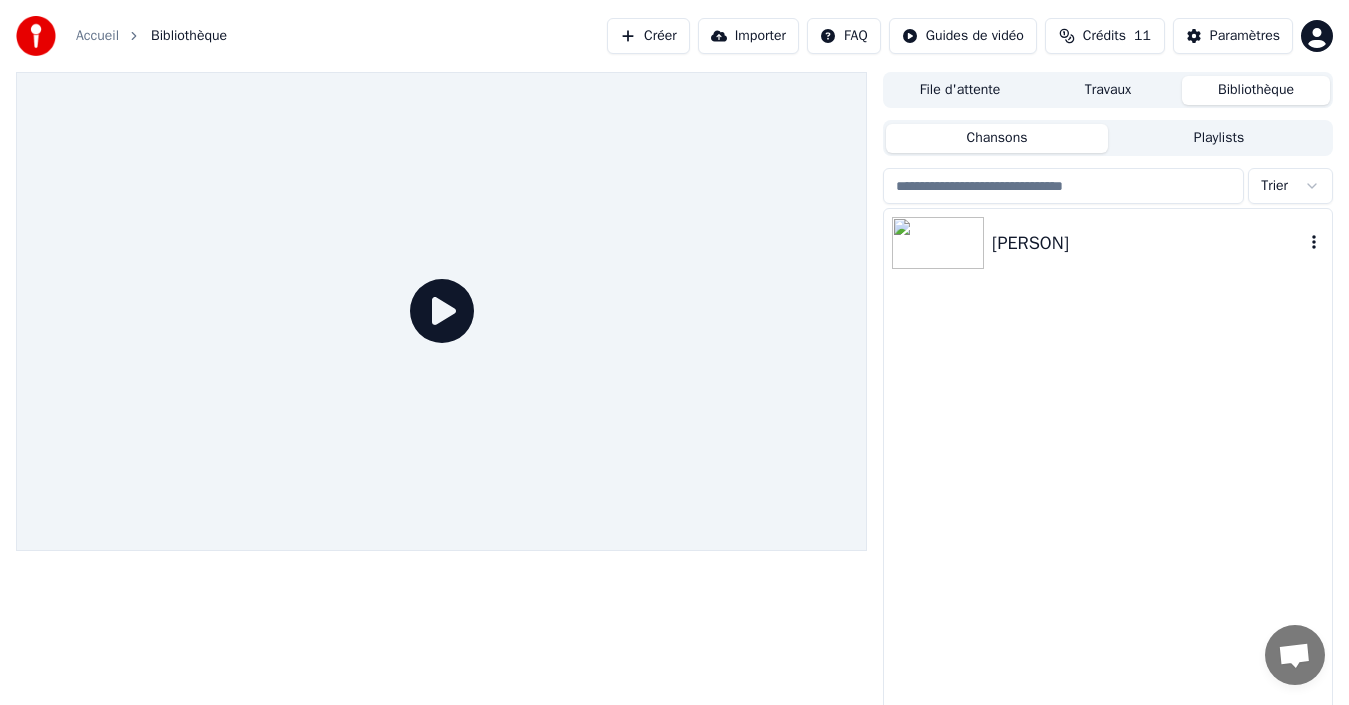click at bounding box center (938, 243) 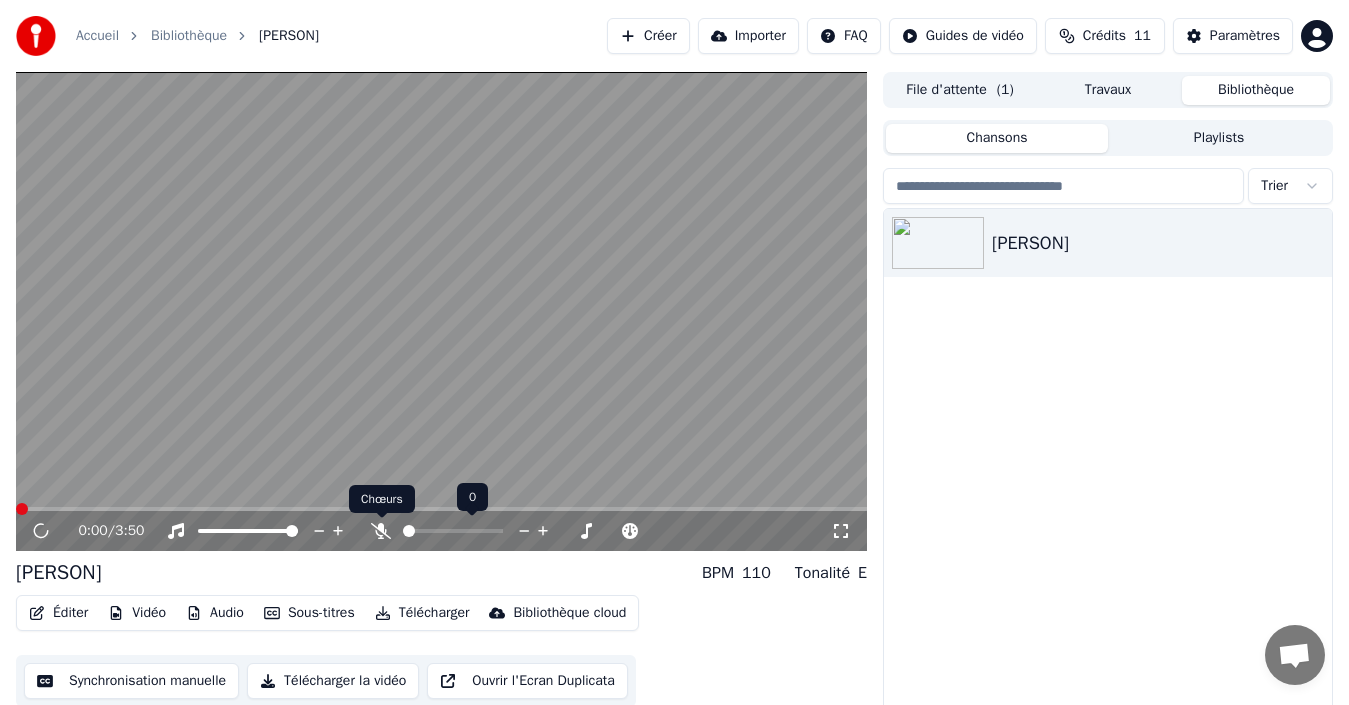 click 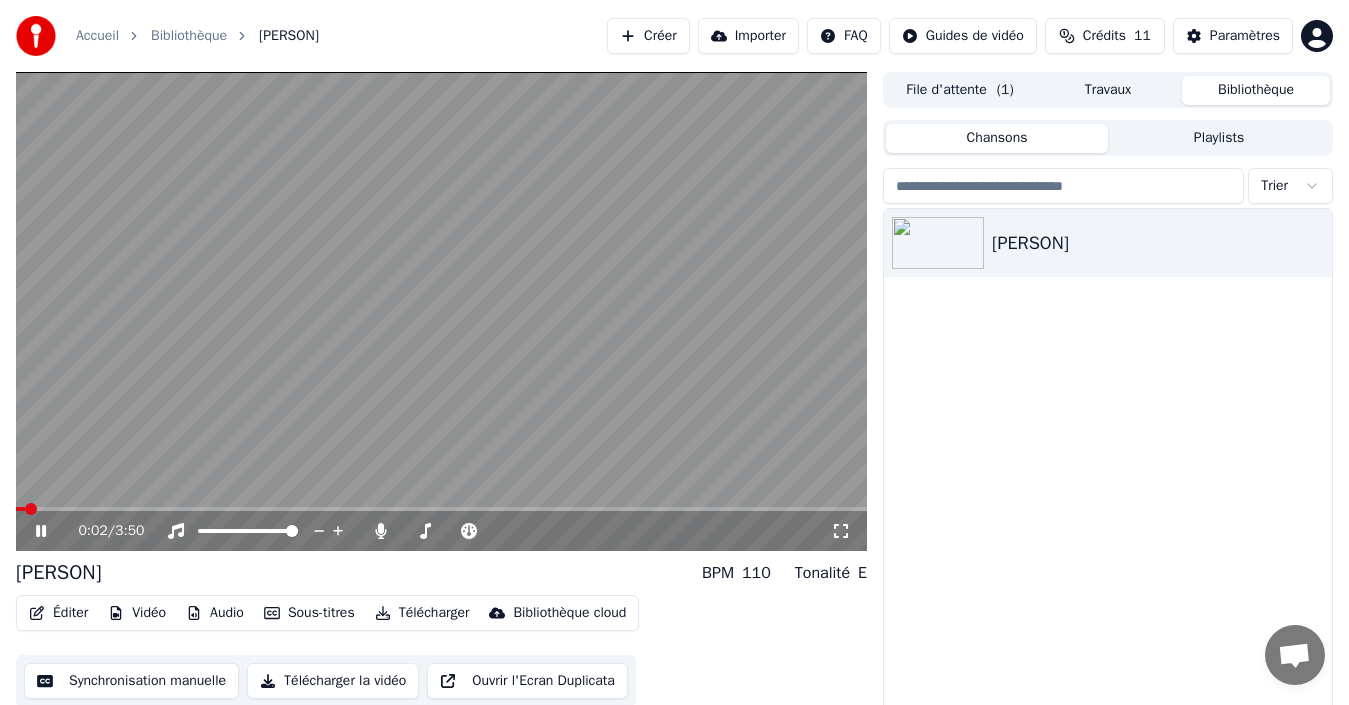 click 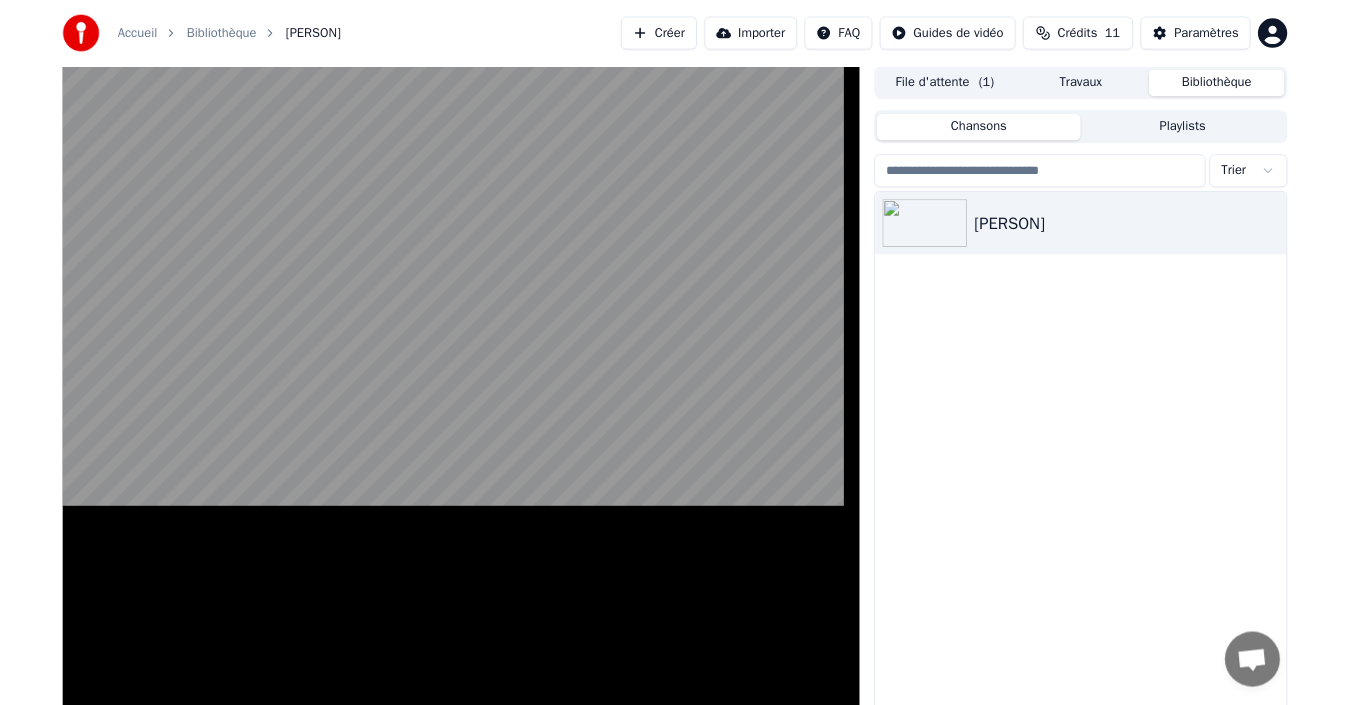 scroll, scrollTop: 0, scrollLeft: 0, axis: both 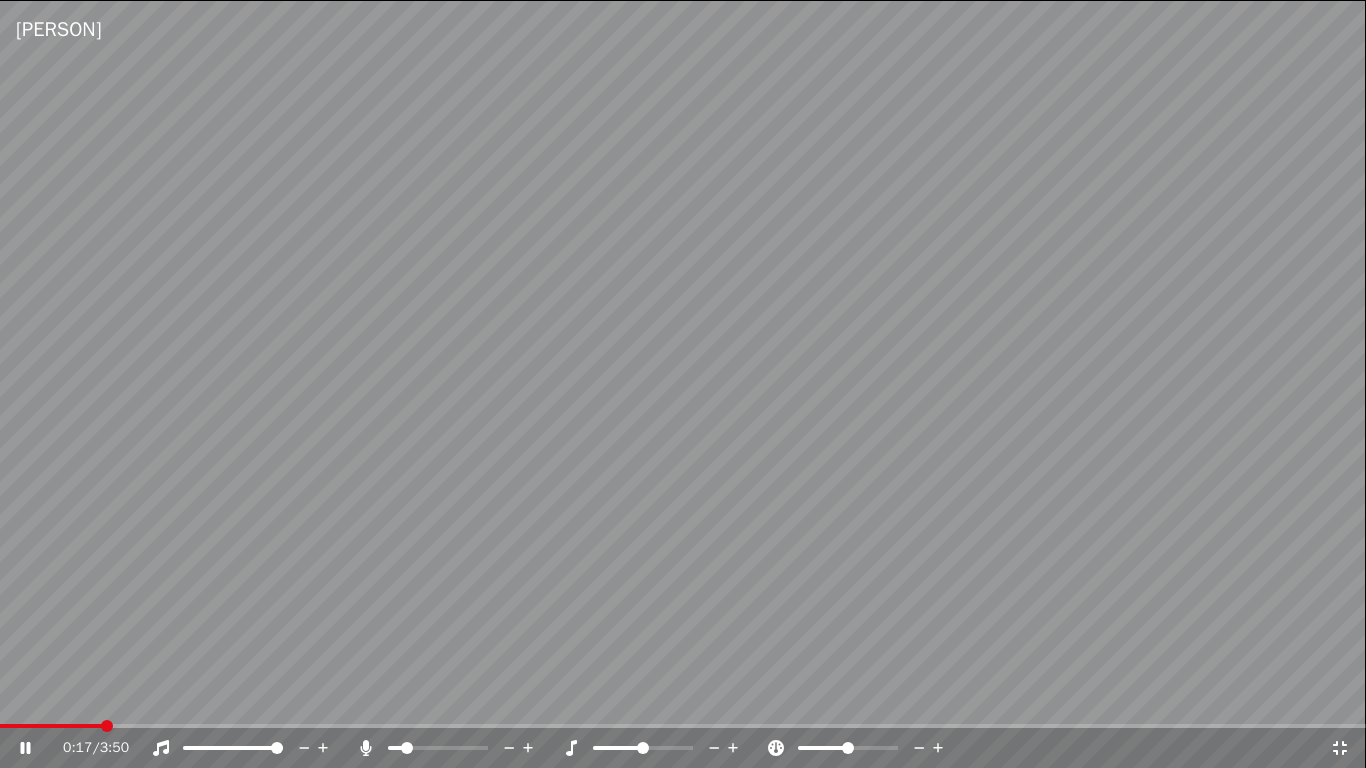 click at bounding box center (407, 748) 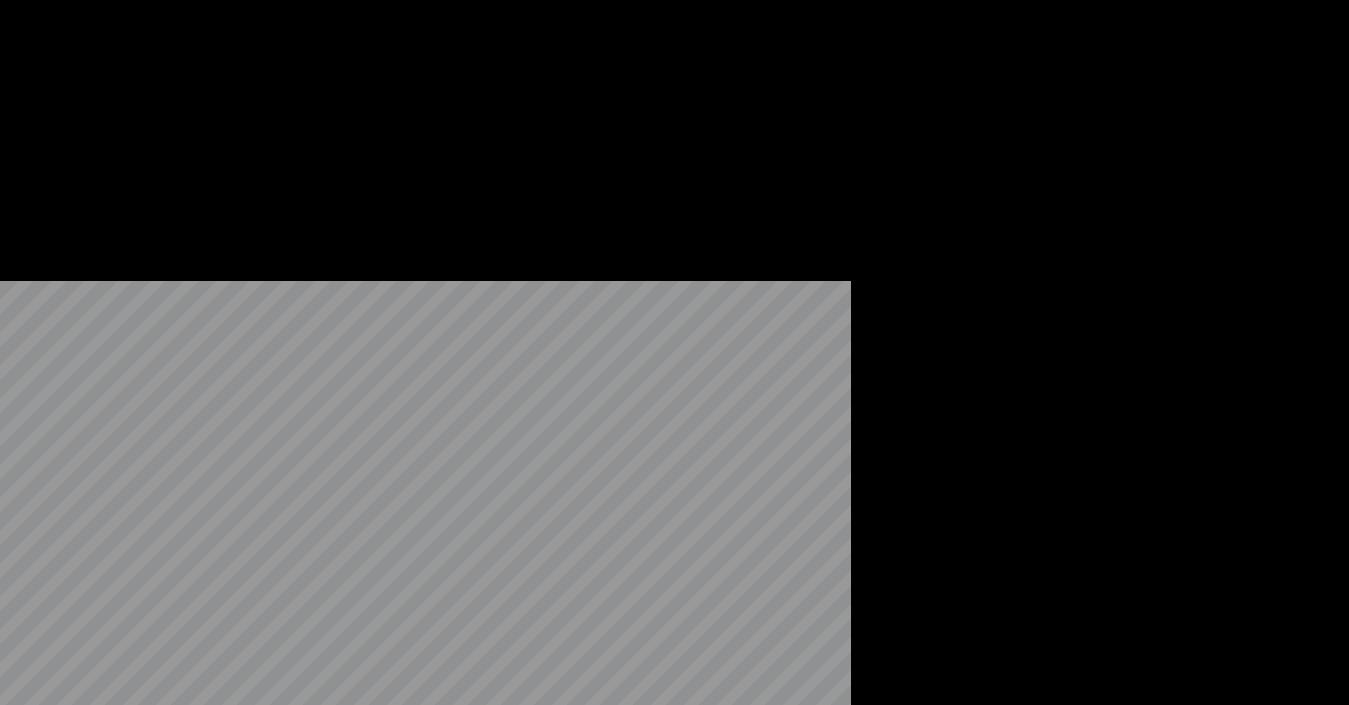 scroll, scrollTop: 32, scrollLeft: 0, axis: vertical 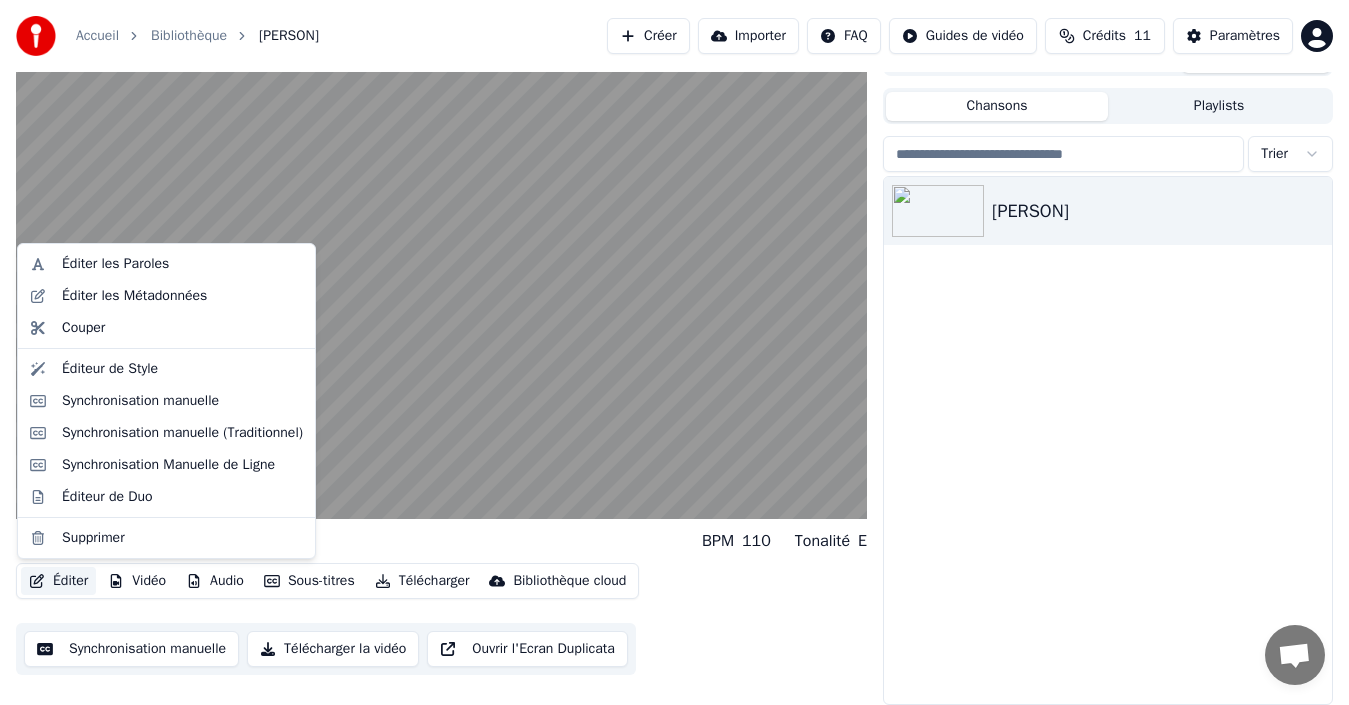 click on "Éditer" at bounding box center (58, 581) 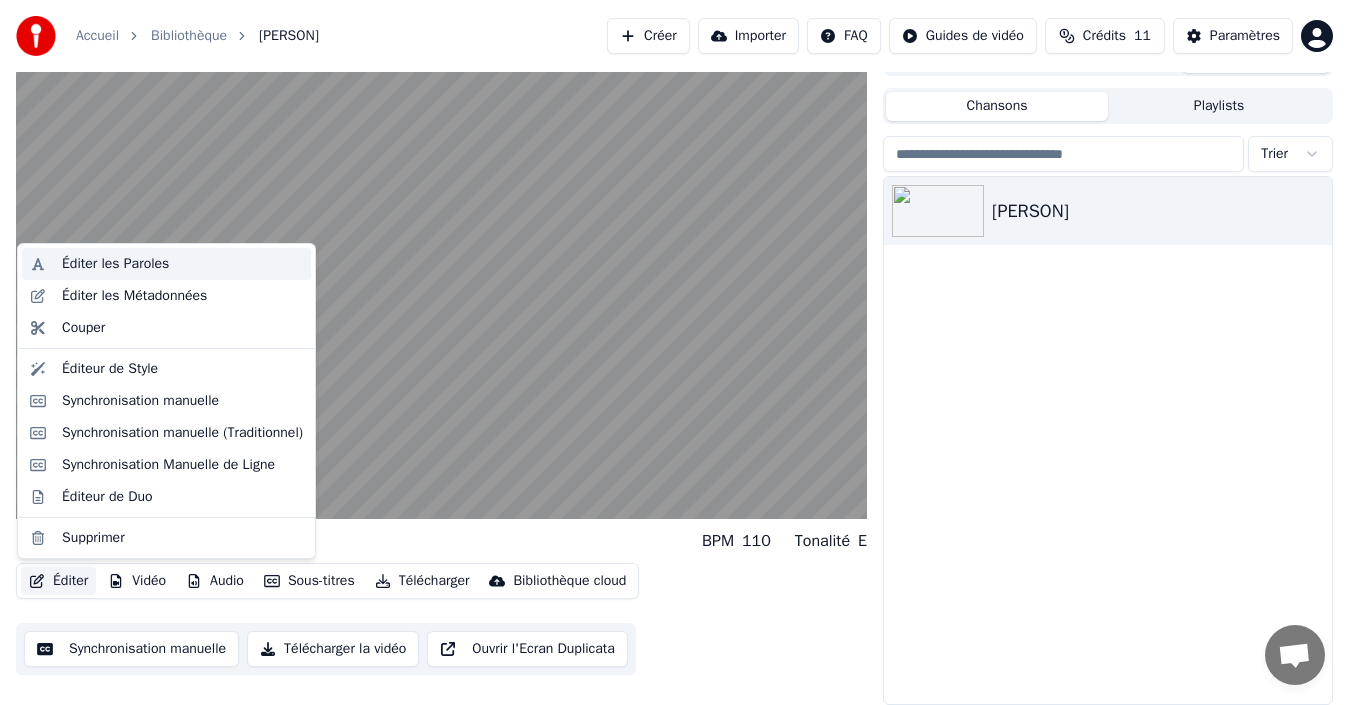 click on "Éditer les Paroles" at bounding box center [115, 264] 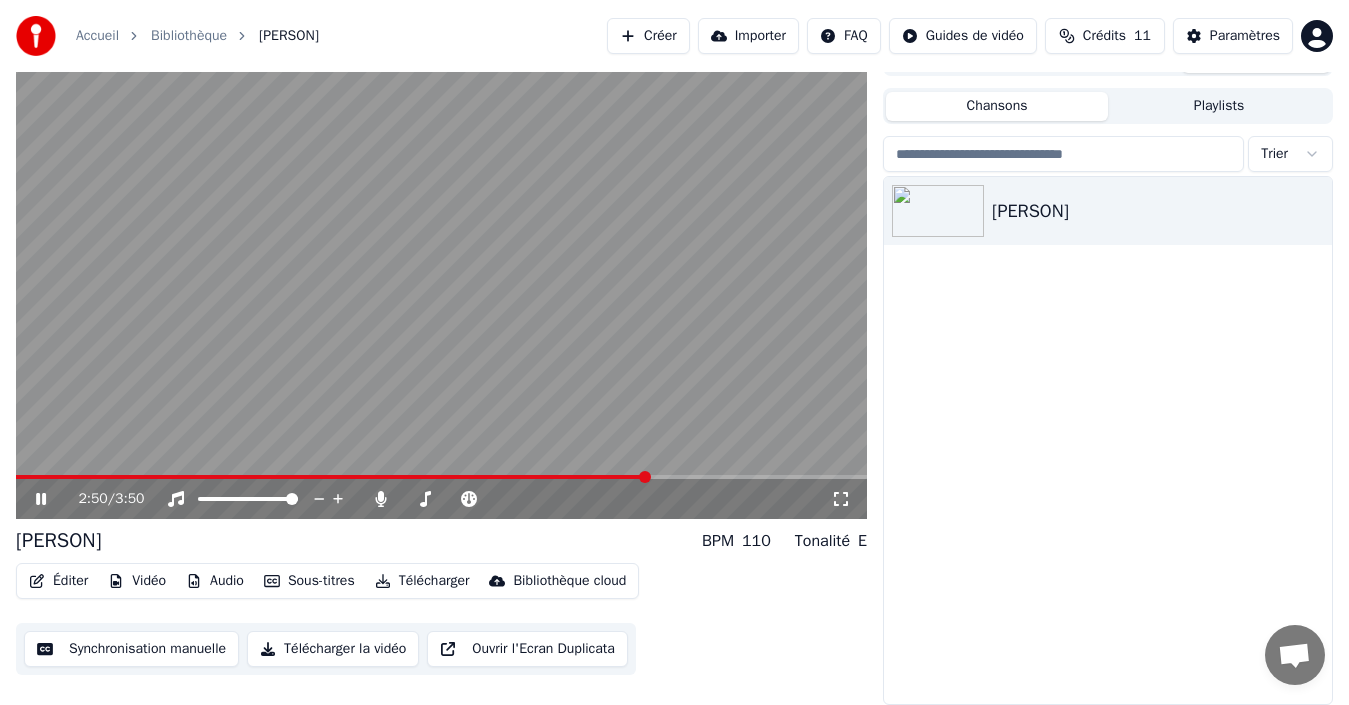click 